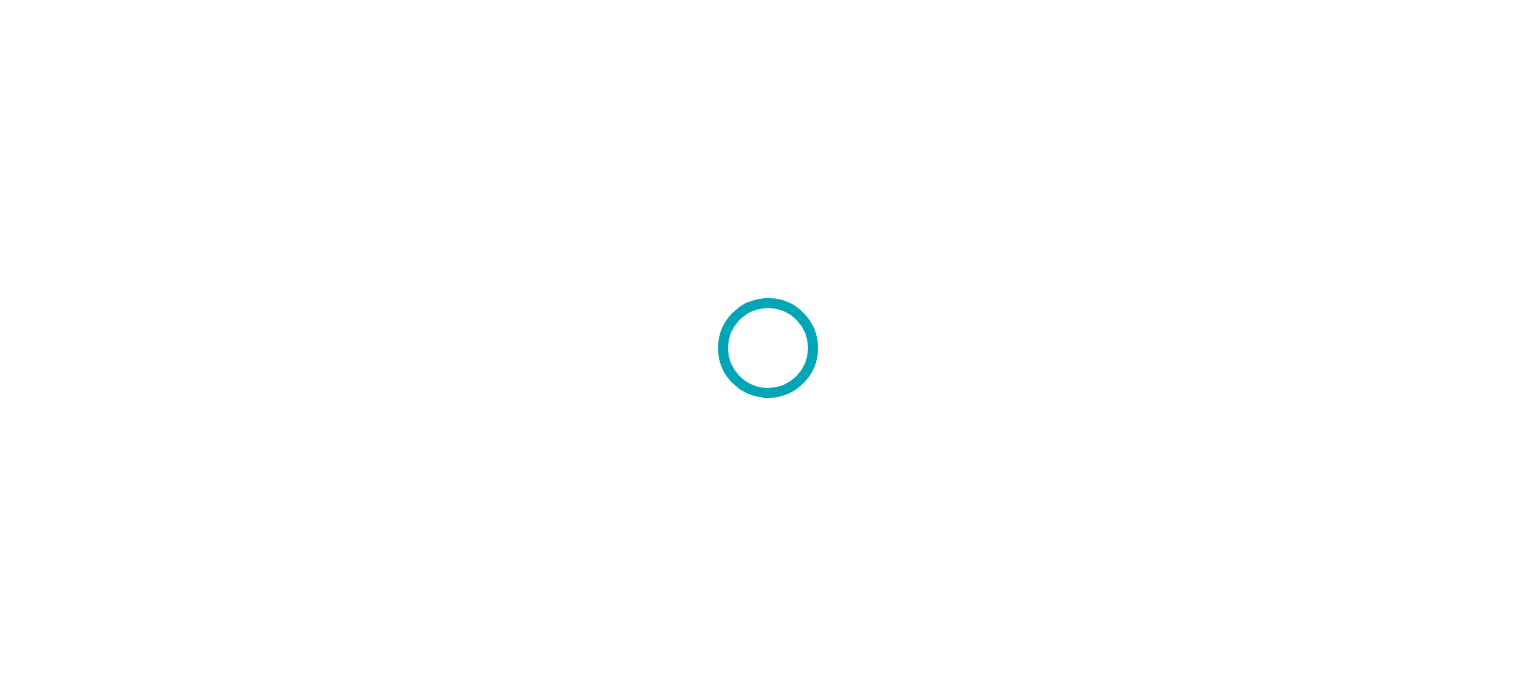 scroll, scrollTop: 0, scrollLeft: 0, axis: both 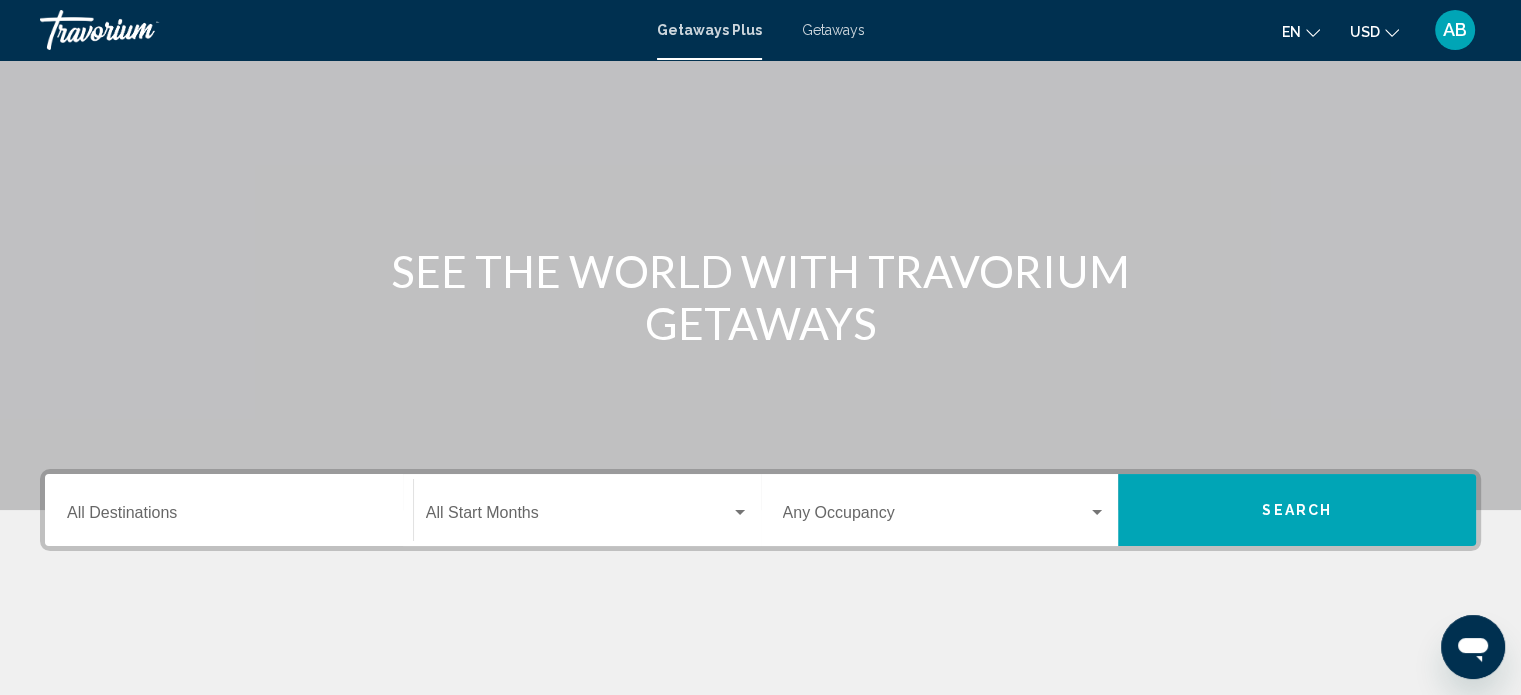 click on "Destination All Destinations" at bounding box center [229, 517] 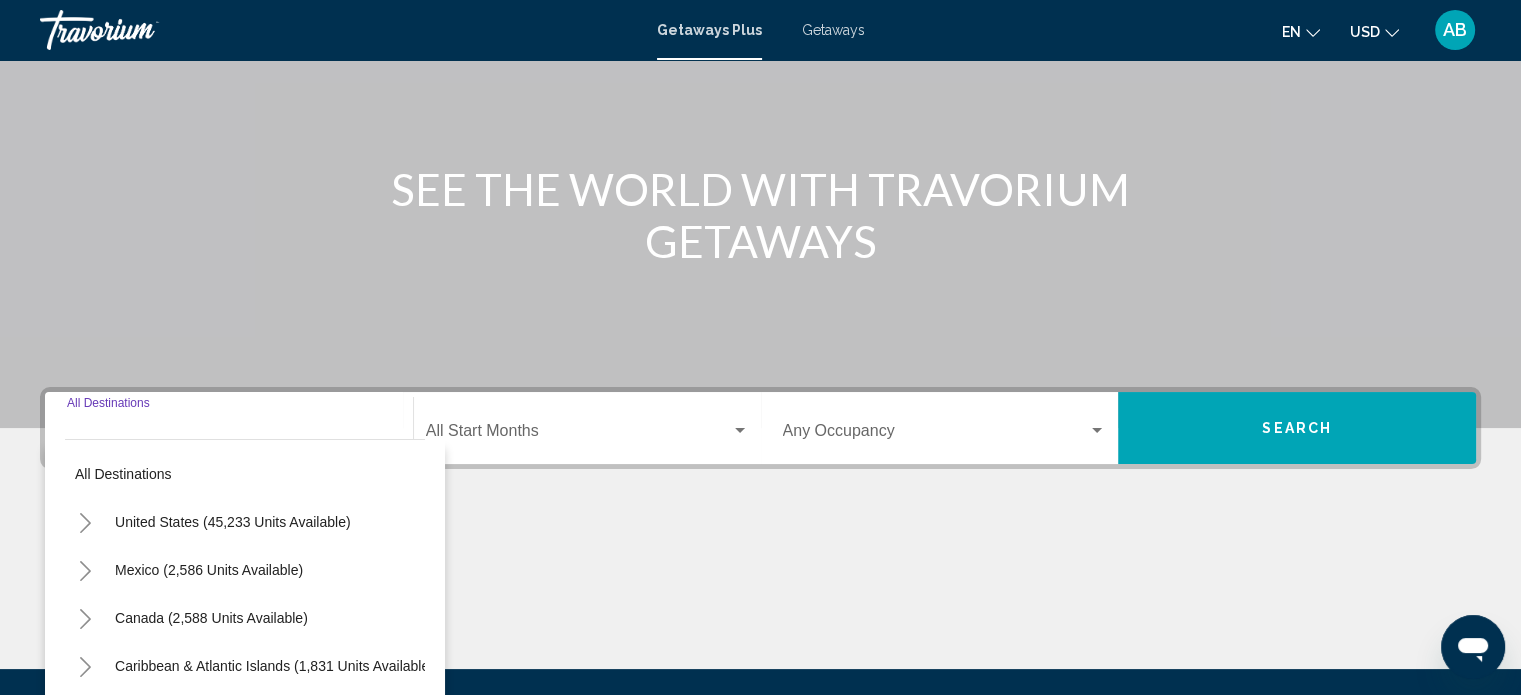 scroll, scrollTop: 390, scrollLeft: 0, axis: vertical 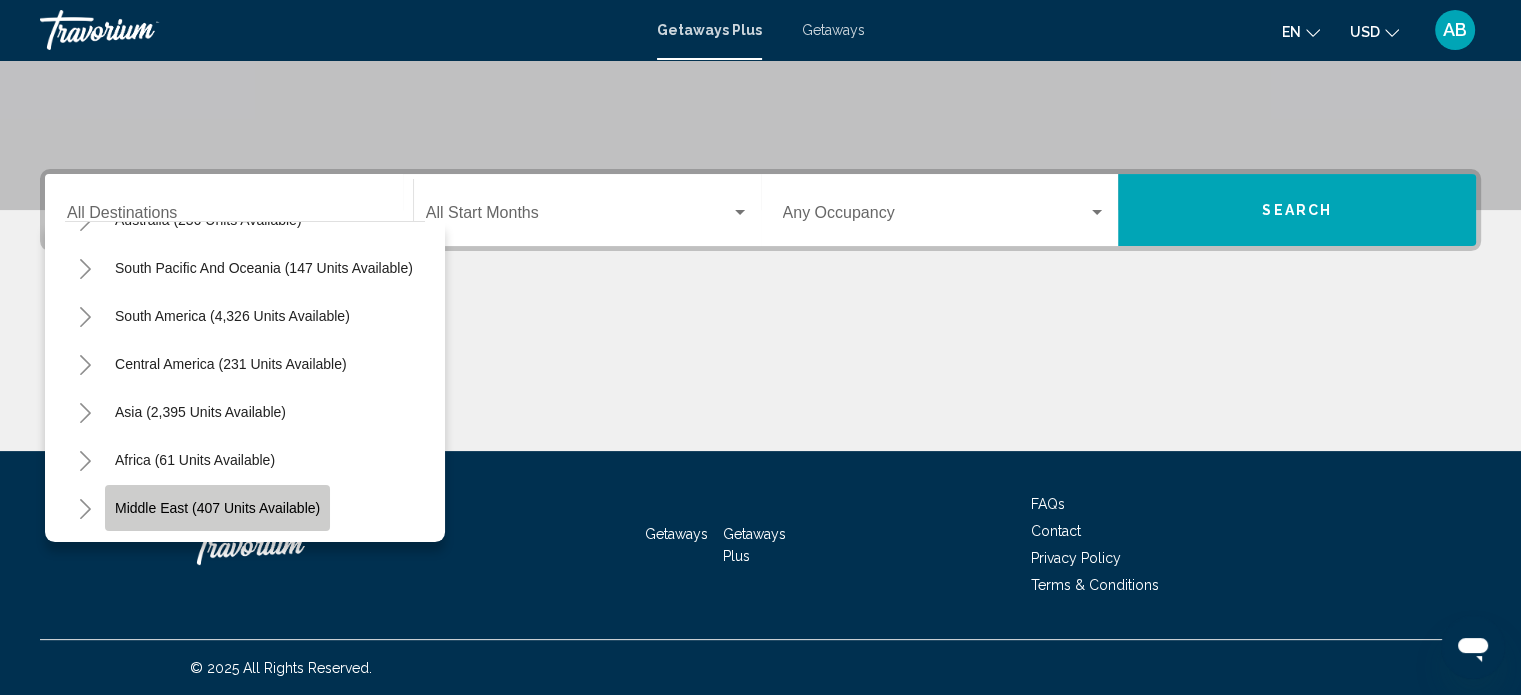 click on "Middle East (407 units available)" 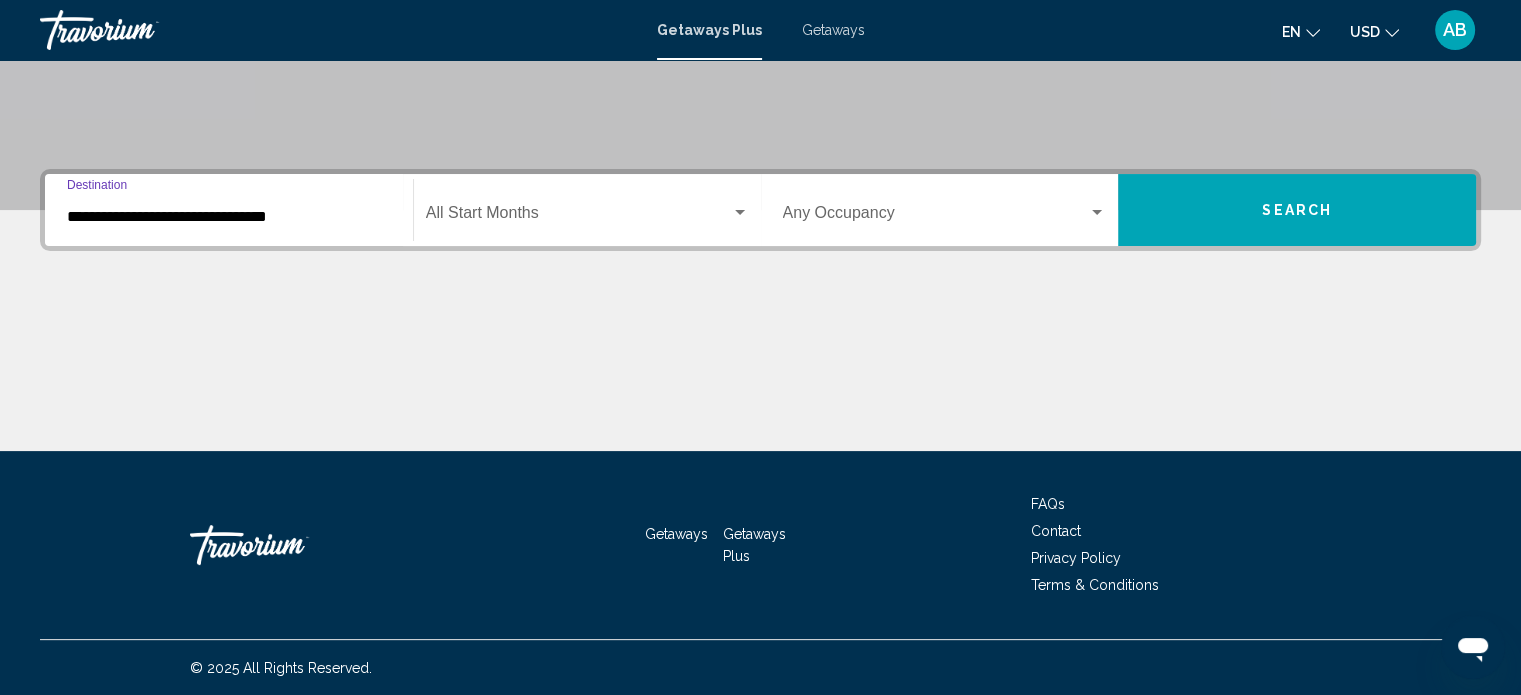 click at bounding box center (578, 217) 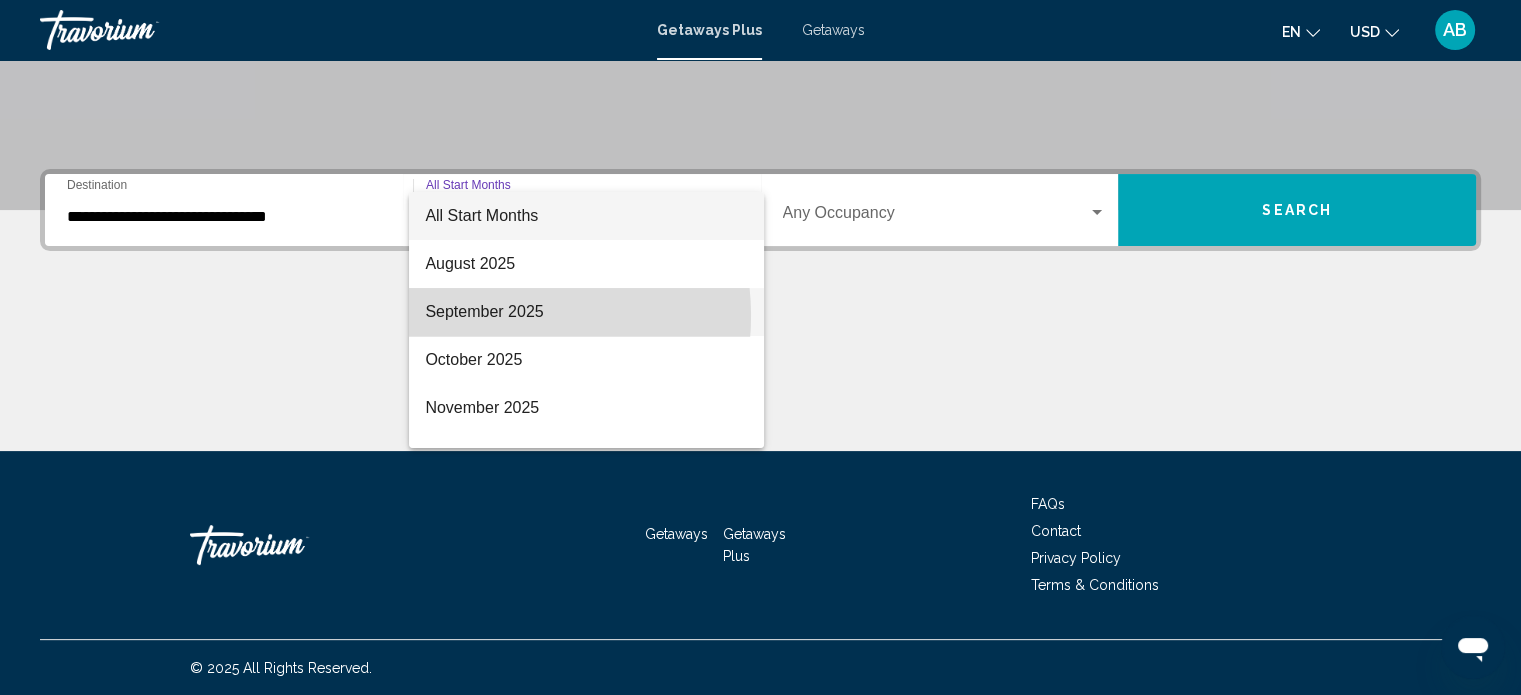 click on "September 2025" at bounding box center [586, 312] 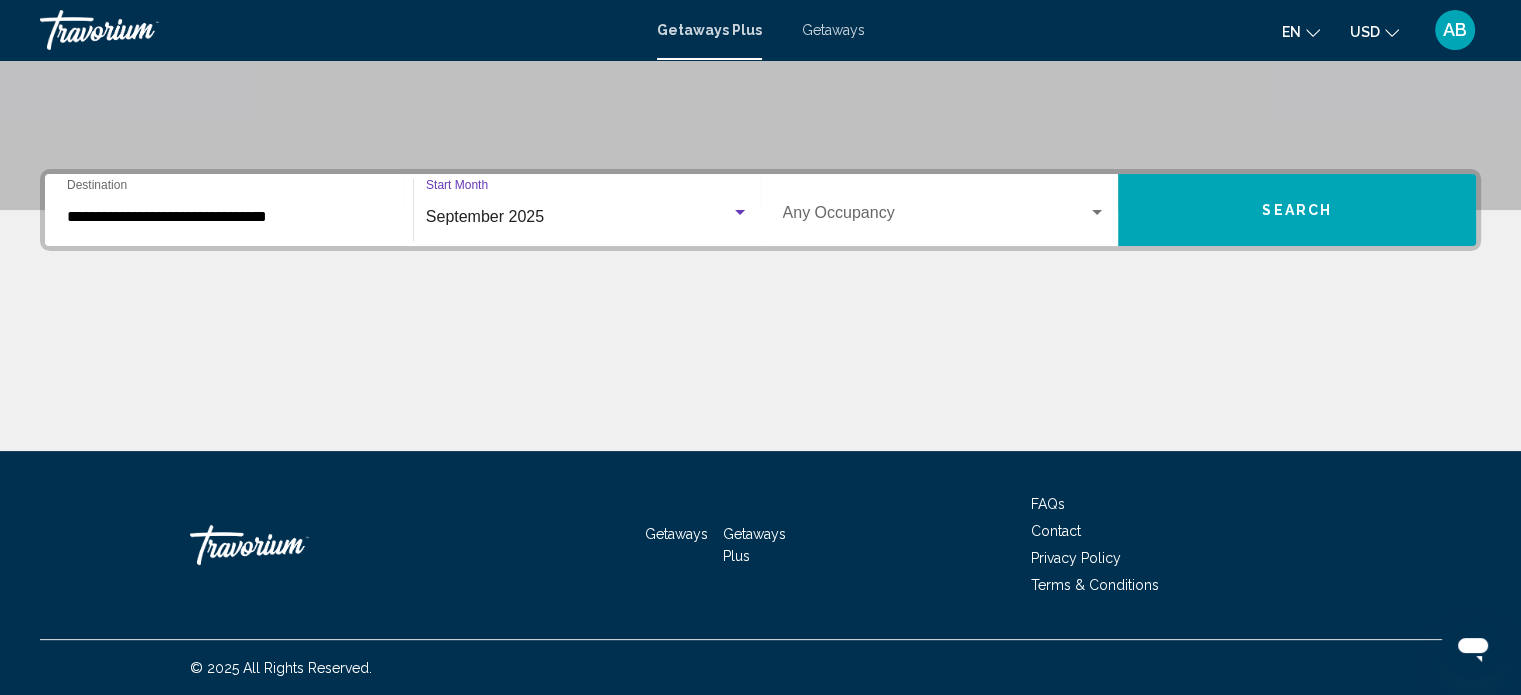 click on "Search" at bounding box center (1297, 210) 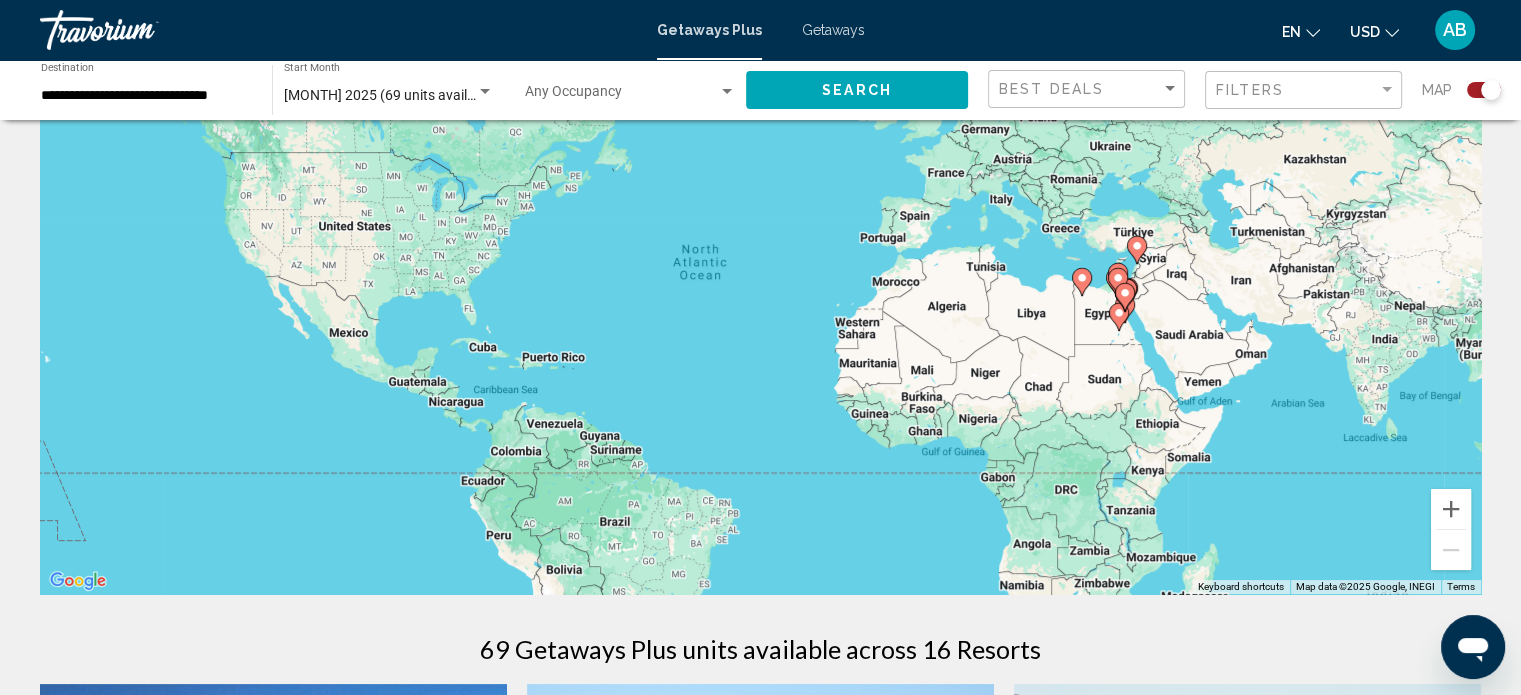 scroll, scrollTop: 0, scrollLeft: 0, axis: both 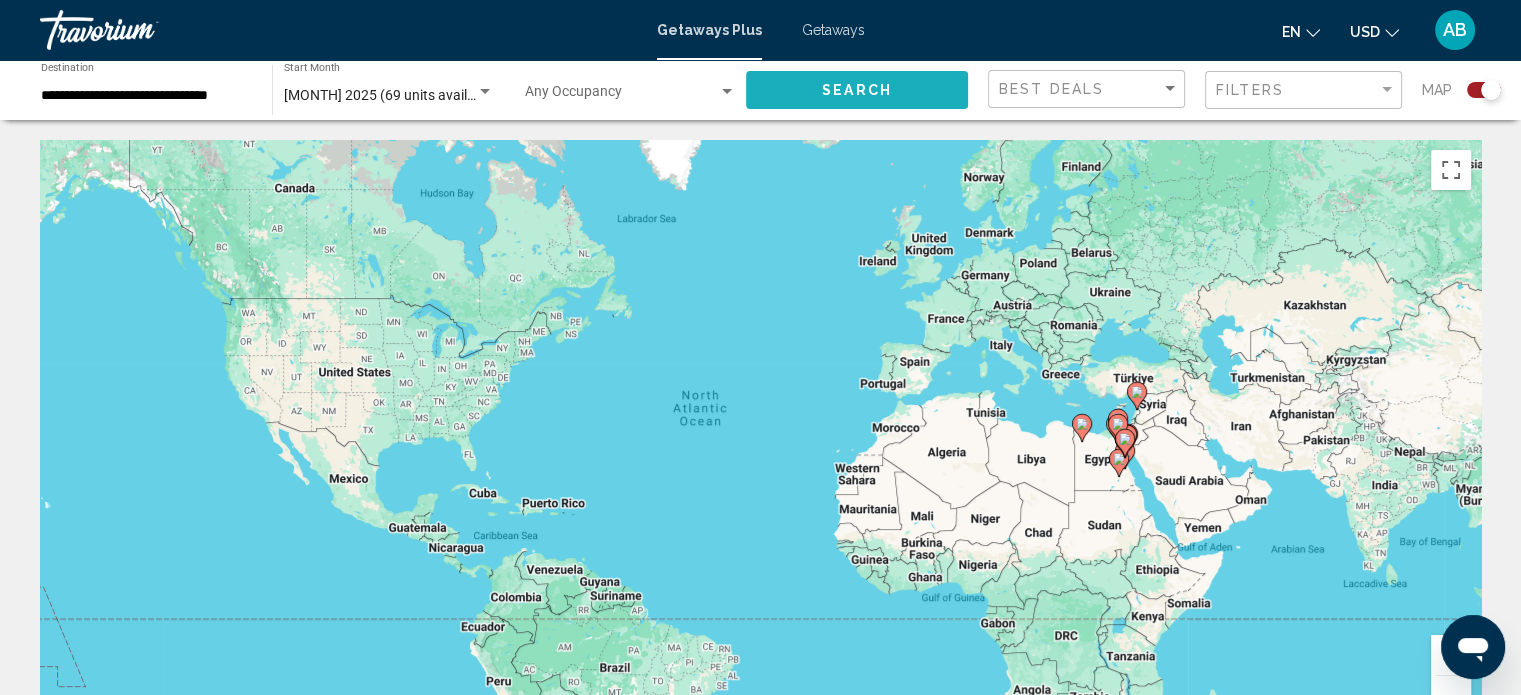 click on "Search" 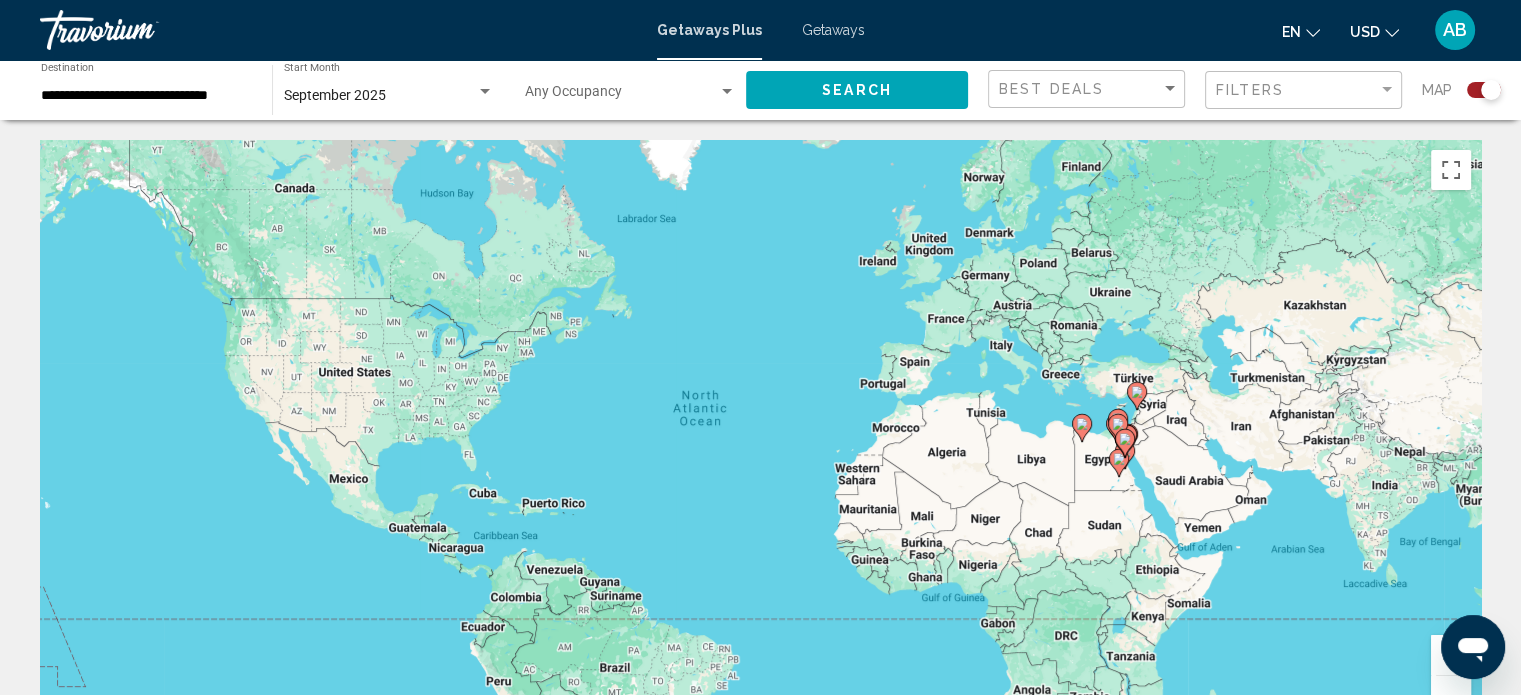 click on "**********" 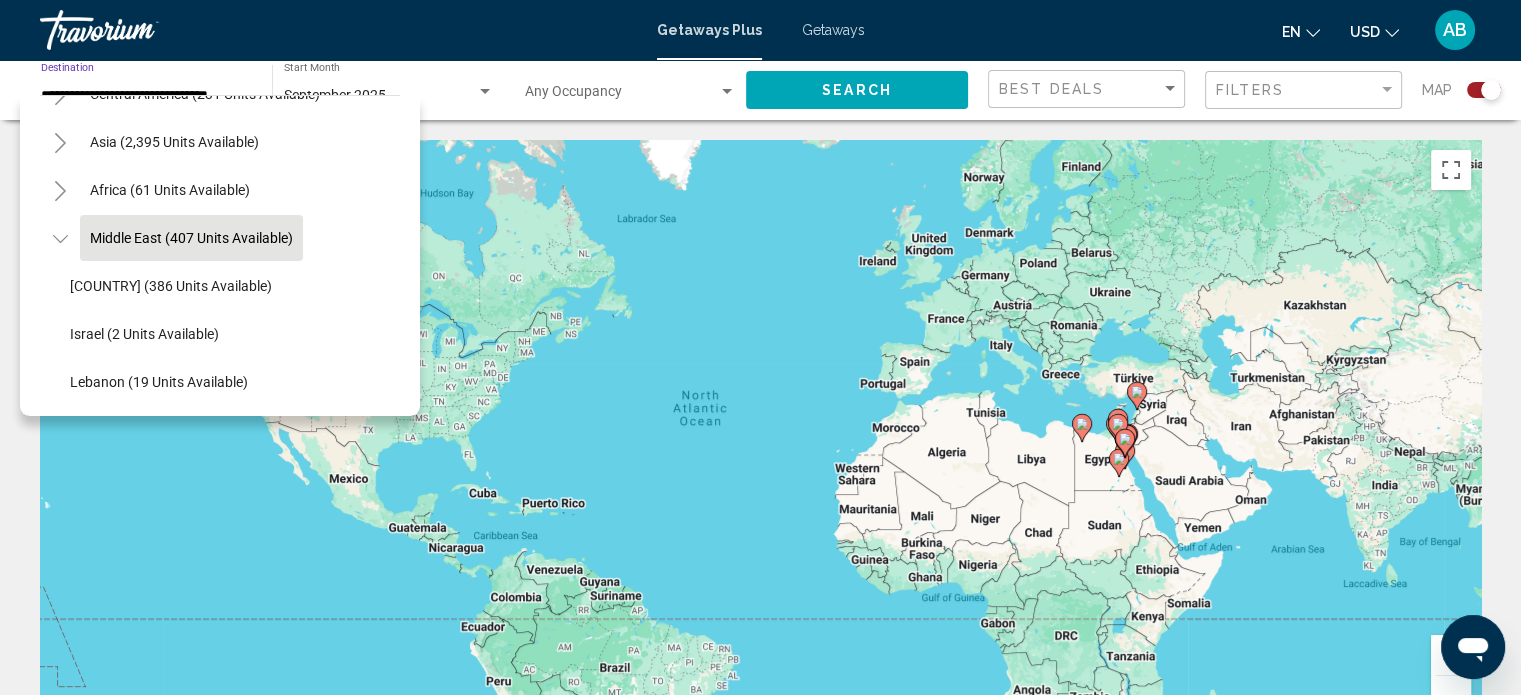 scroll, scrollTop: 483, scrollLeft: 0, axis: vertical 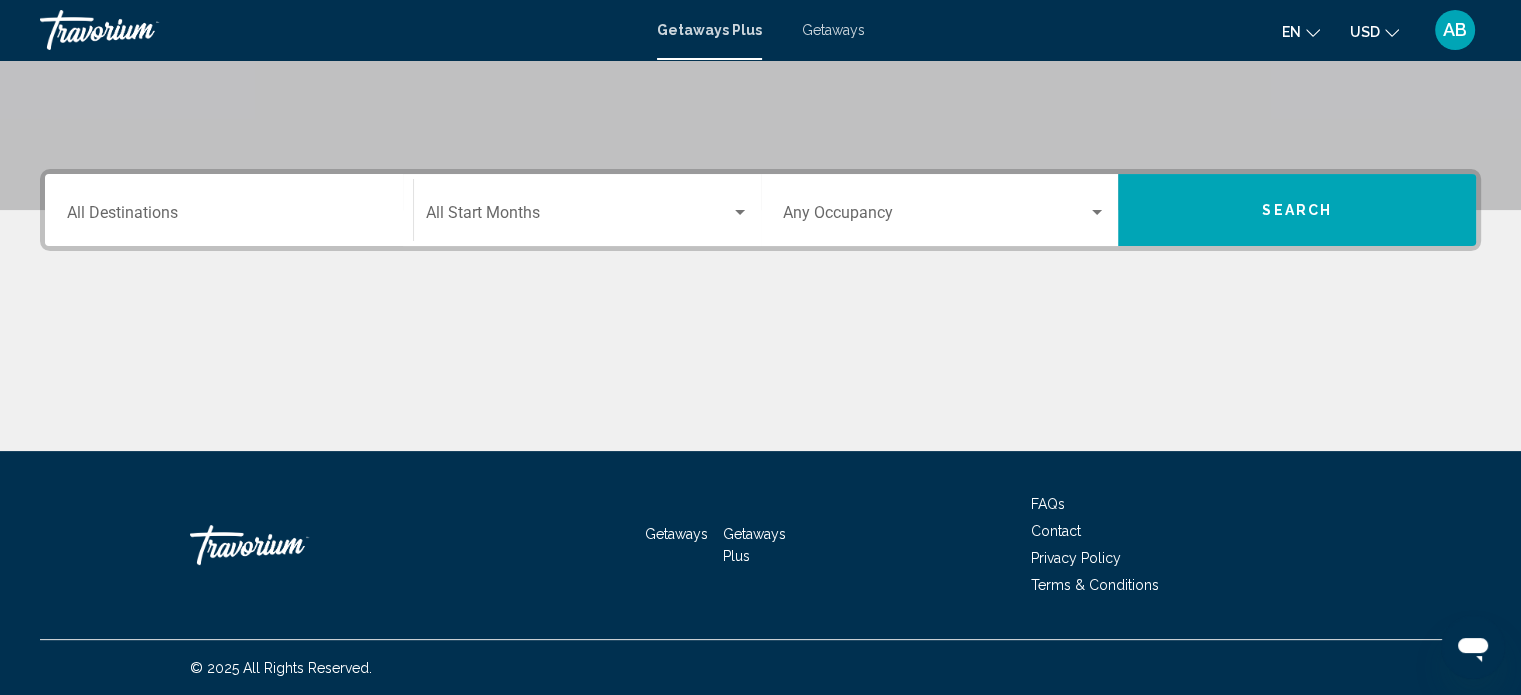 click on "Destination All Destinations" at bounding box center [229, 210] 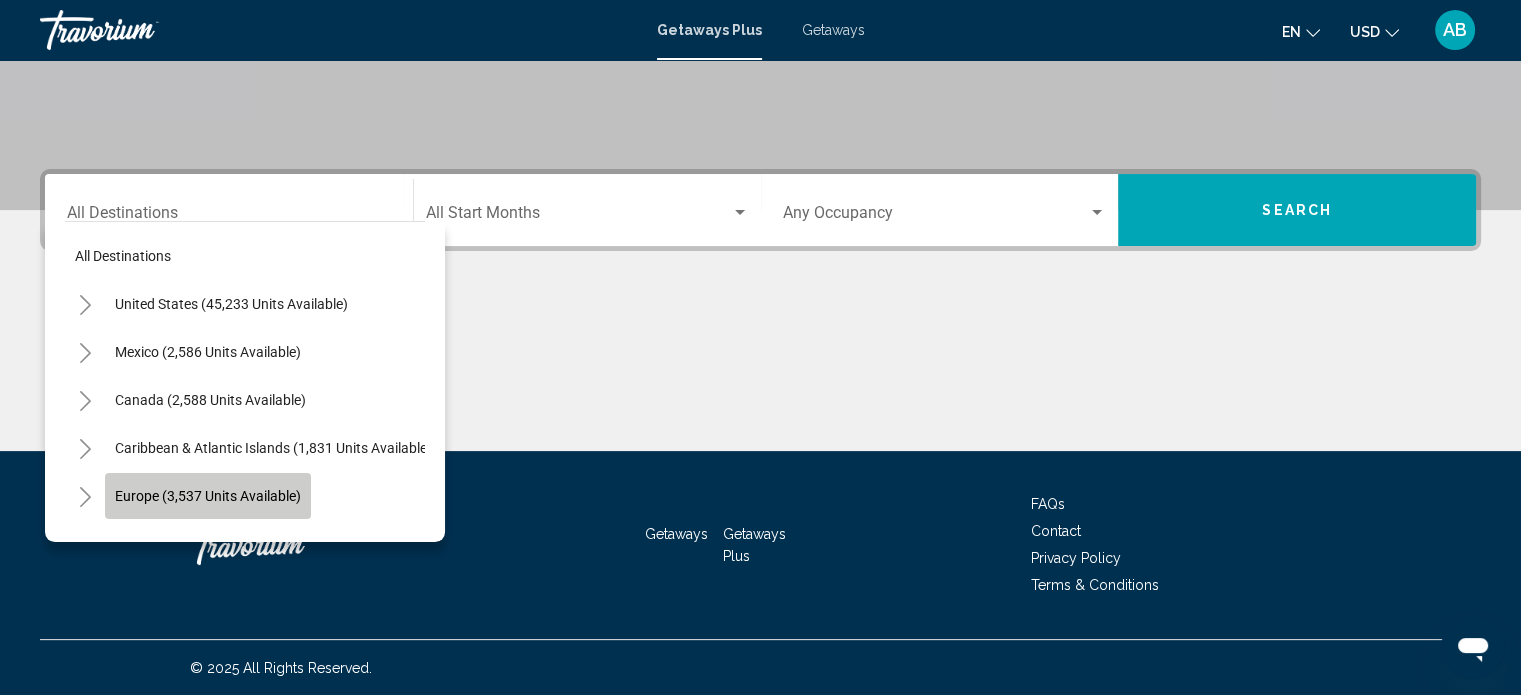 click on "Europe (3,537 units available)" 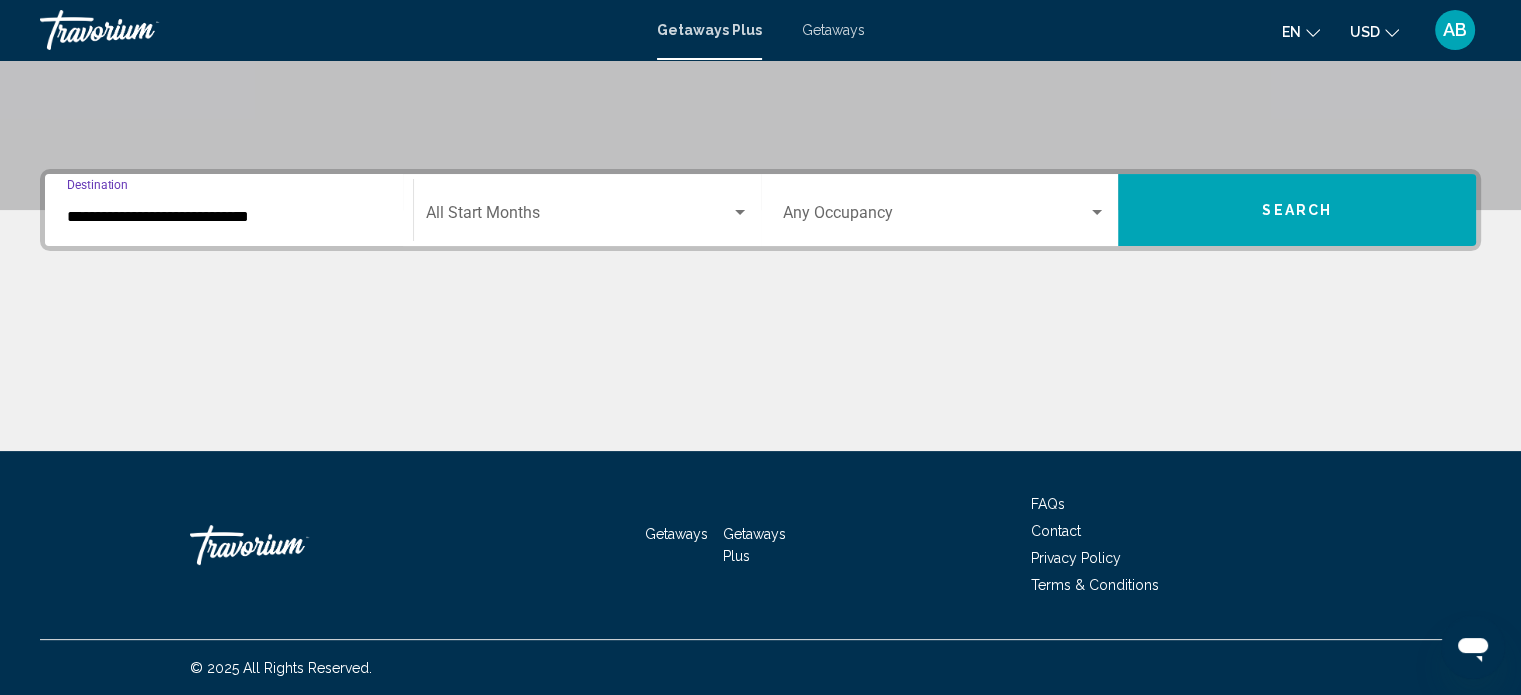 click on "Search" at bounding box center [1297, 210] 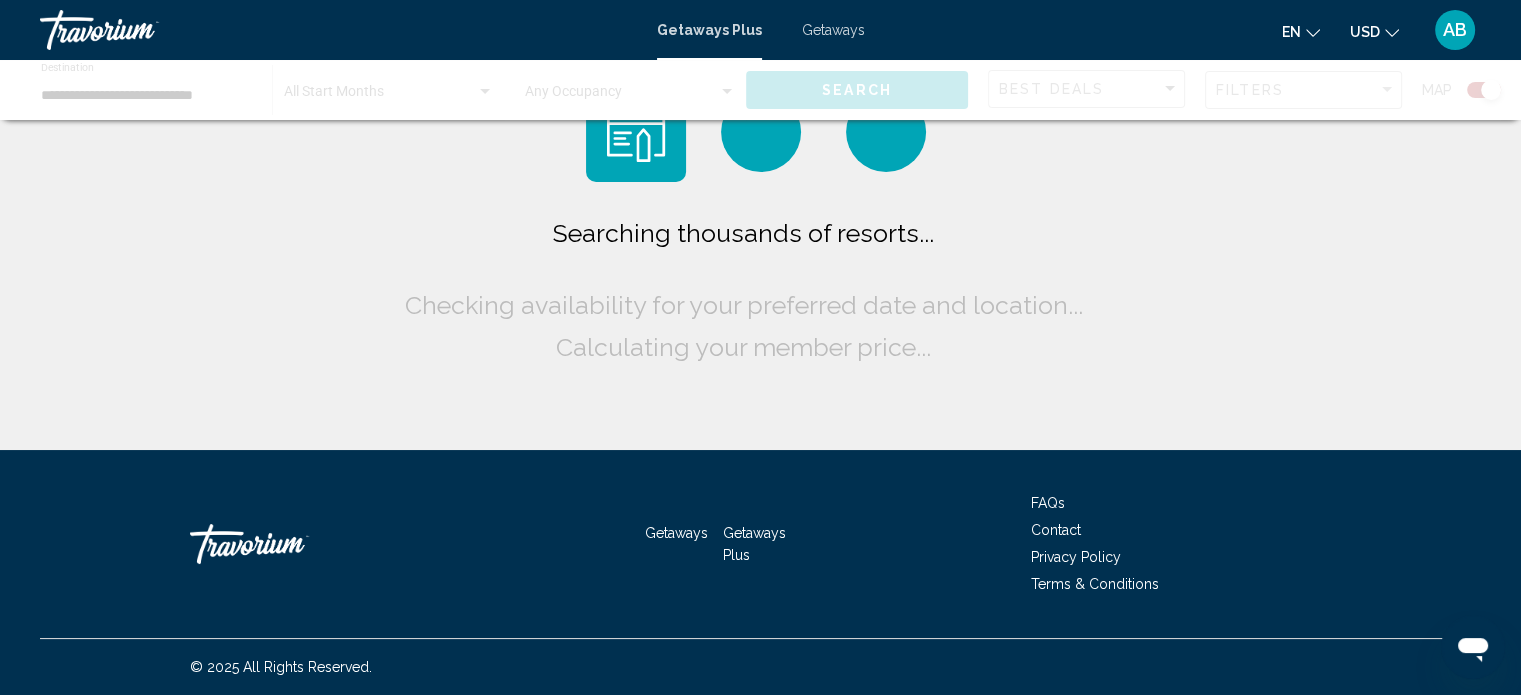 scroll, scrollTop: 0, scrollLeft: 0, axis: both 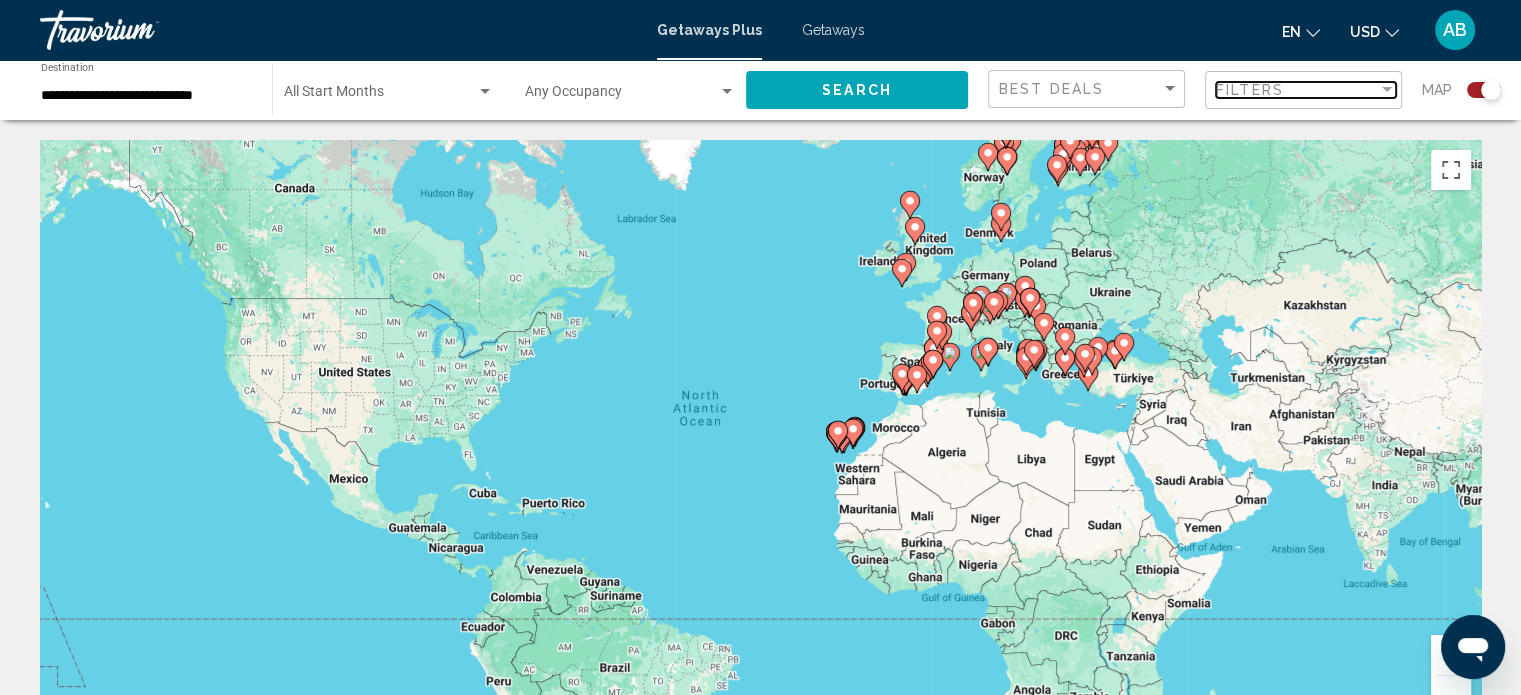 click on "Filters" at bounding box center [1250, 90] 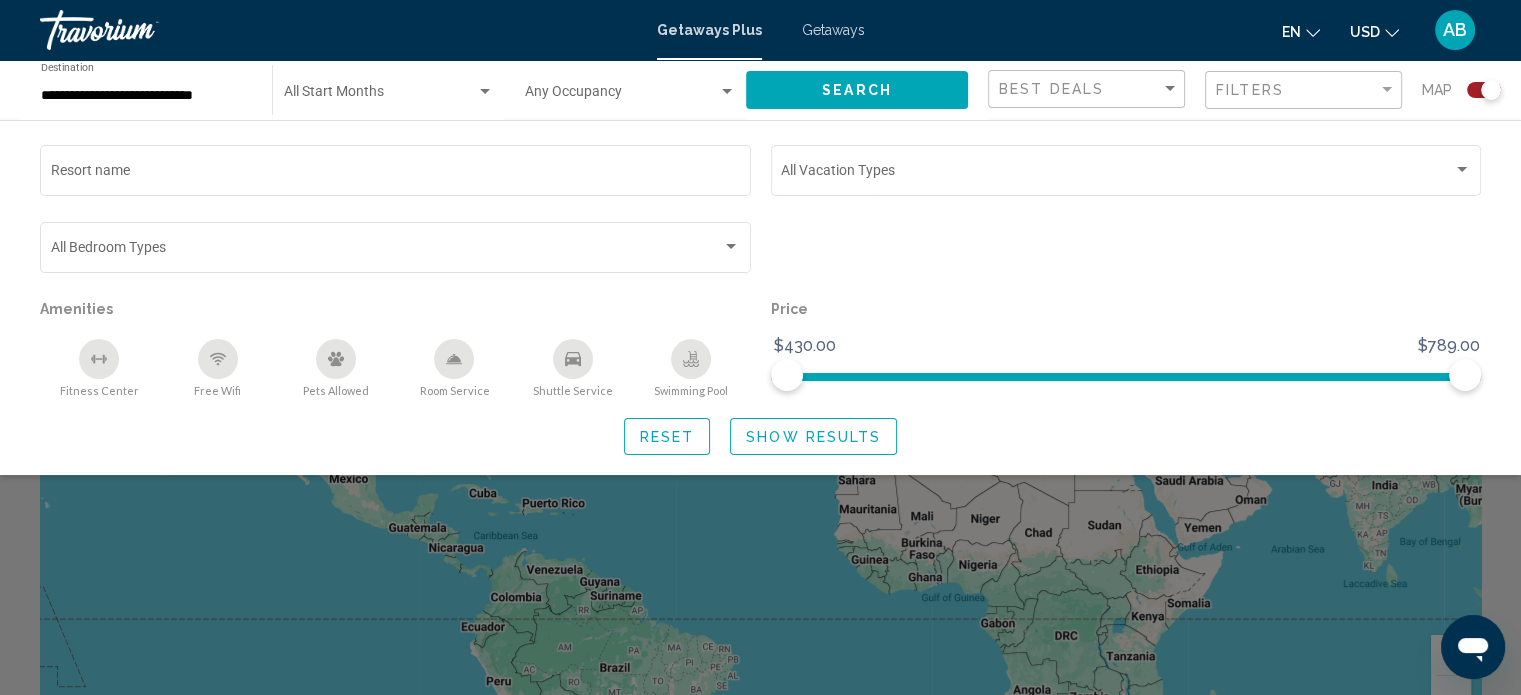 click on "Filters" 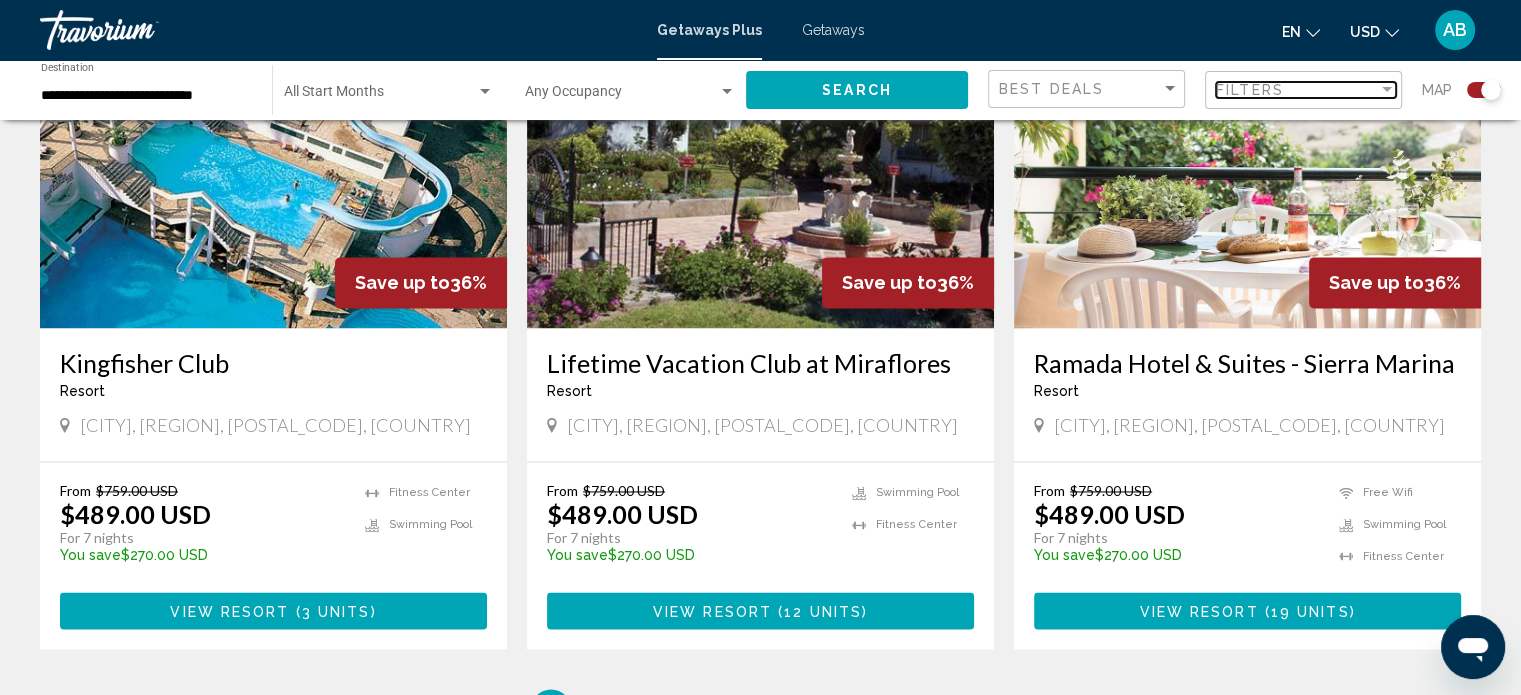 scroll, scrollTop: 3000, scrollLeft: 0, axis: vertical 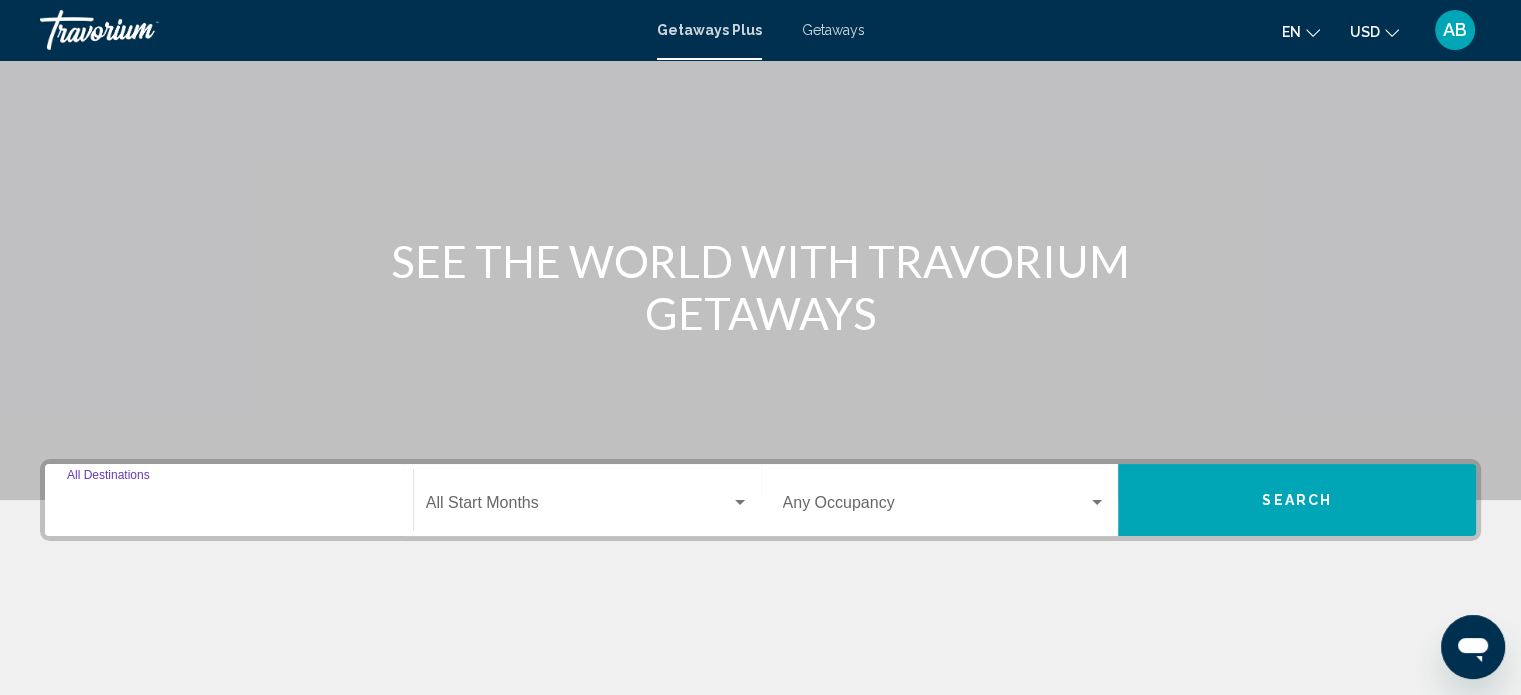 click on "Destination All Destinations" at bounding box center [229, 507] 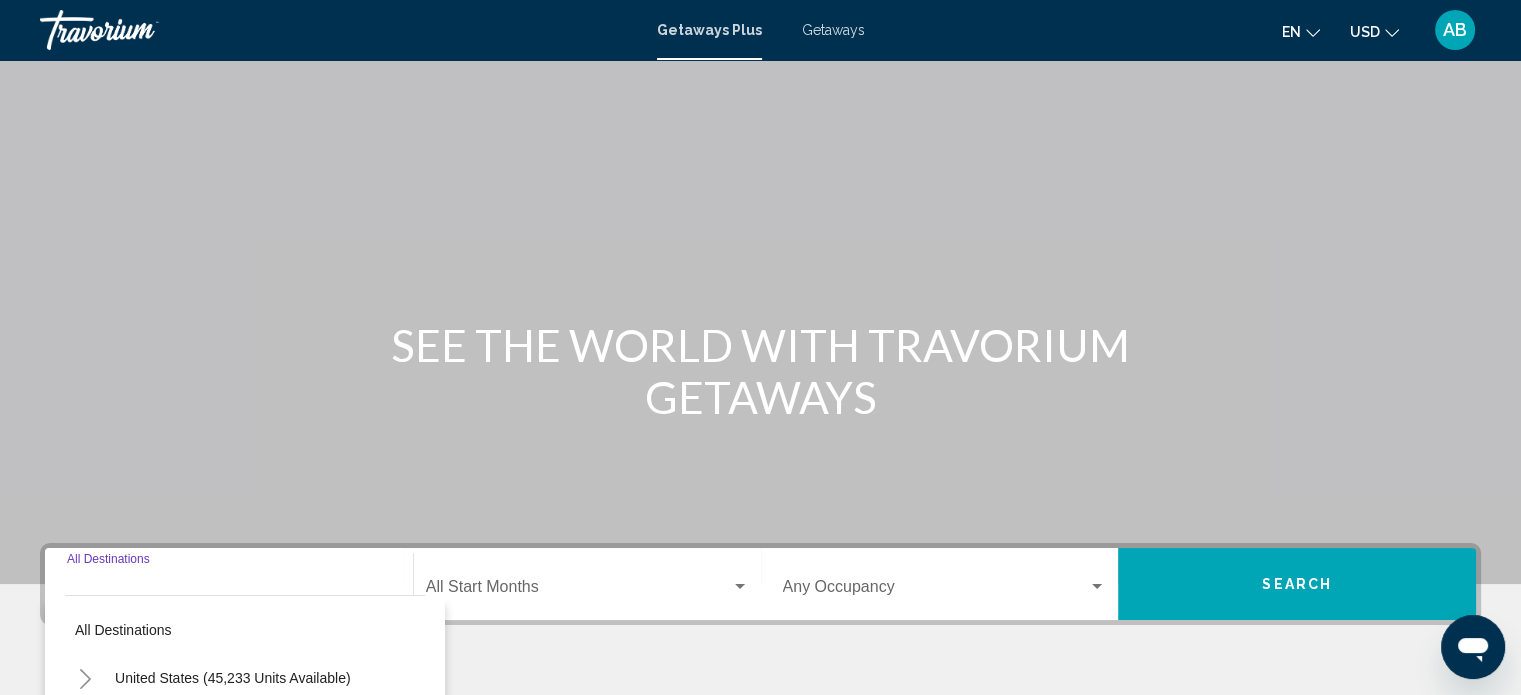 scroll, scrollTop: 0, scrollLeft: 0, axis: both 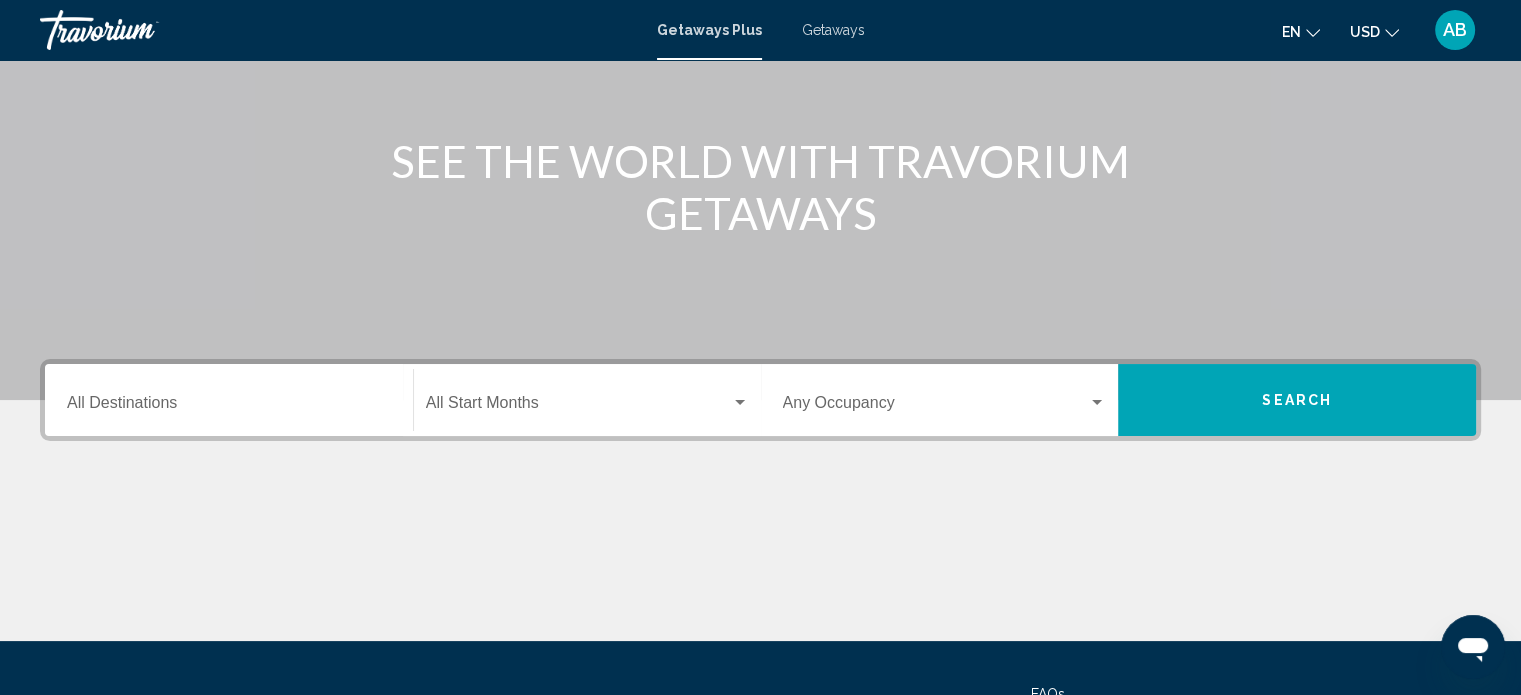 click on "Destination All Destinations" at bounding box center (229, 407) 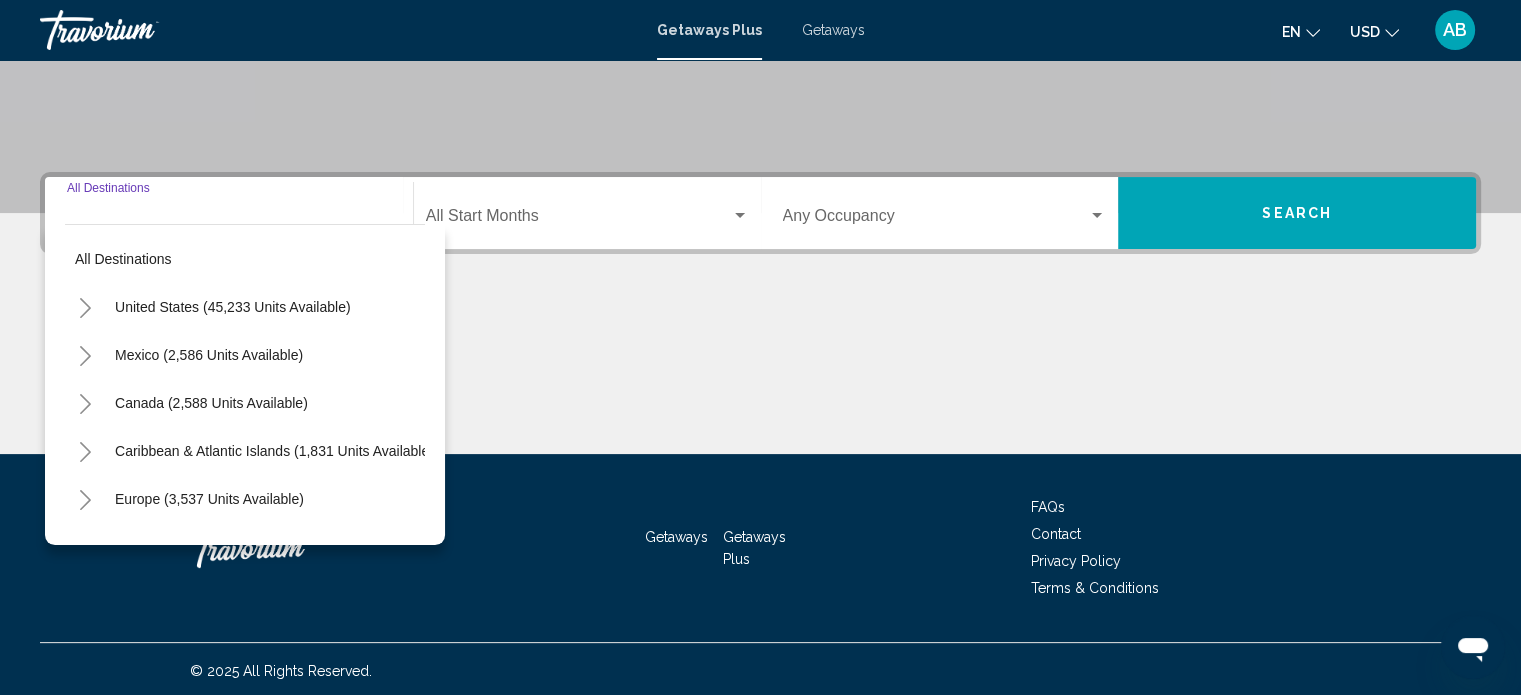 scroll, scrollTop: 390, scrollLeft: 0, axis: vertical 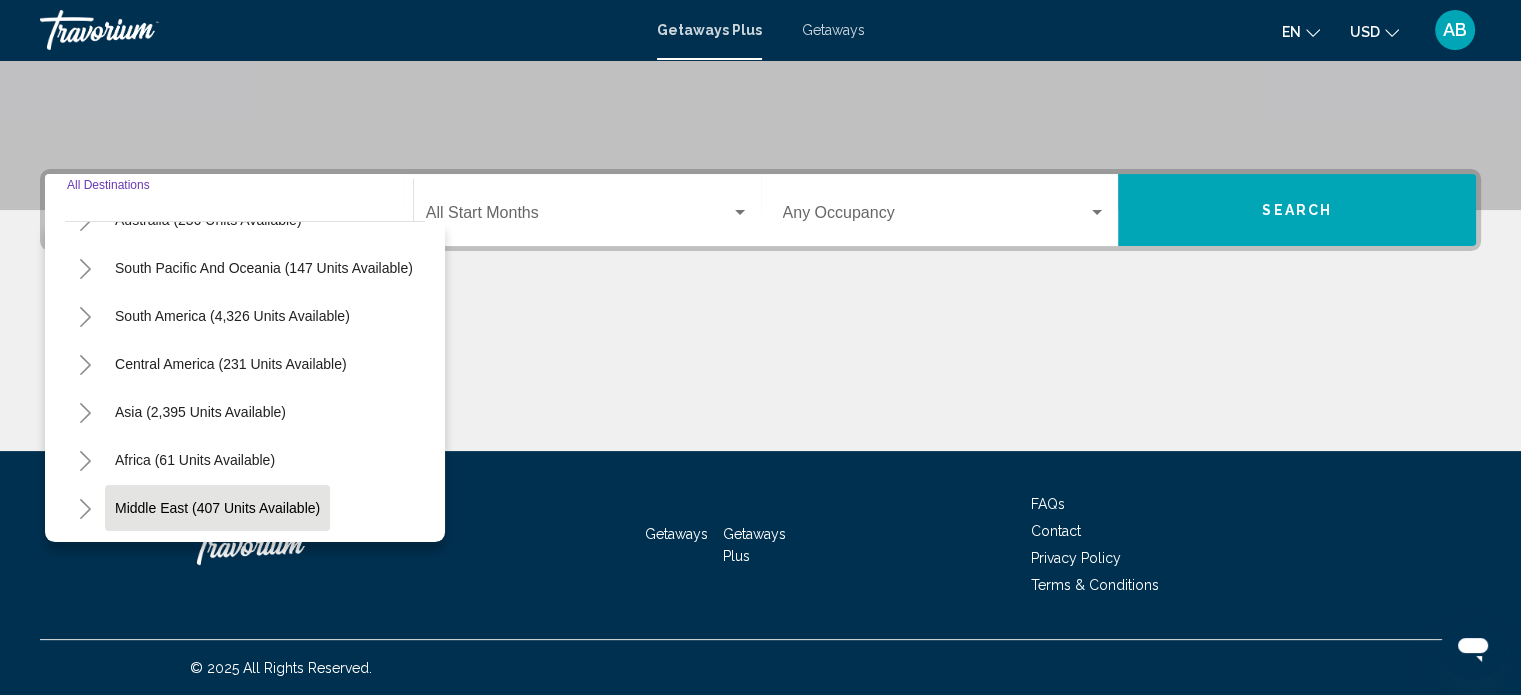 click on "Middle East (407 units available)" 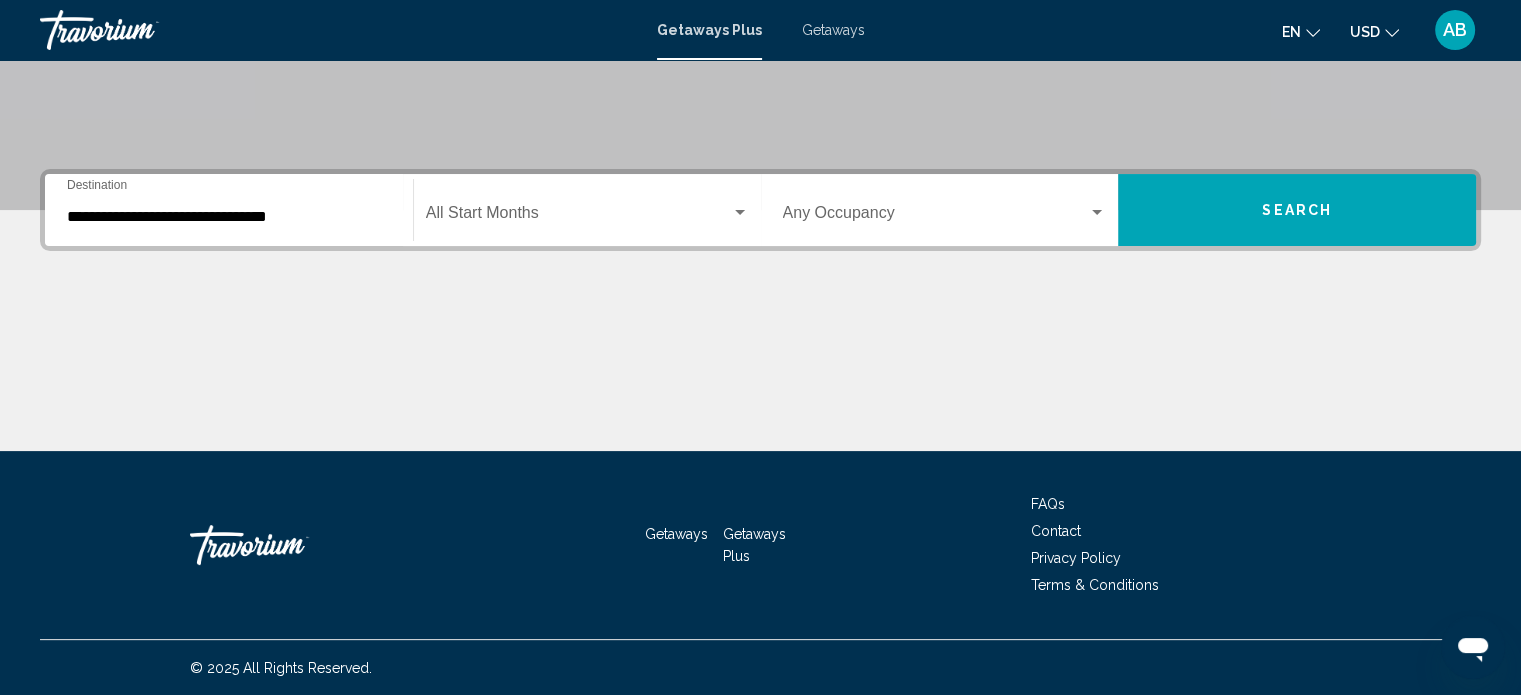 click on "Start Month All Start Months" 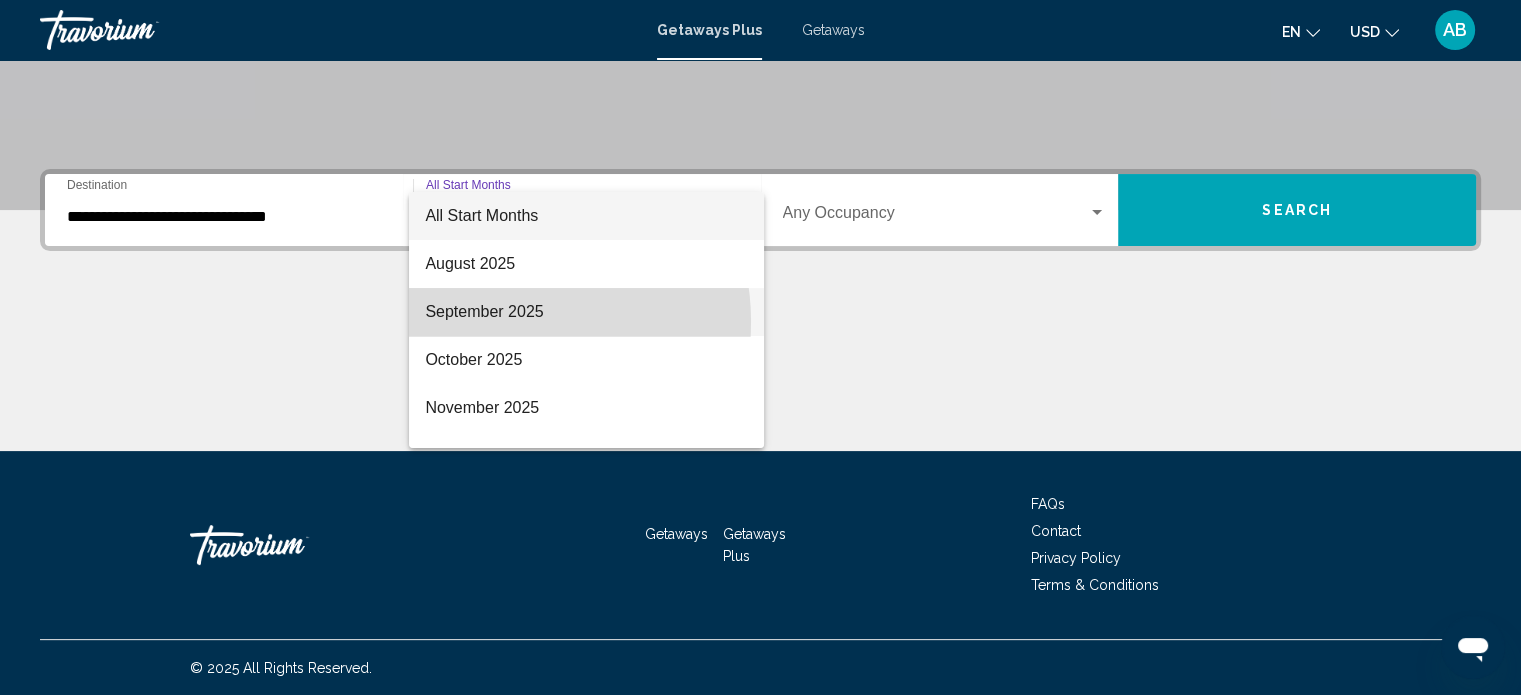 click on "September 2025" at bounding box center [586, 312] 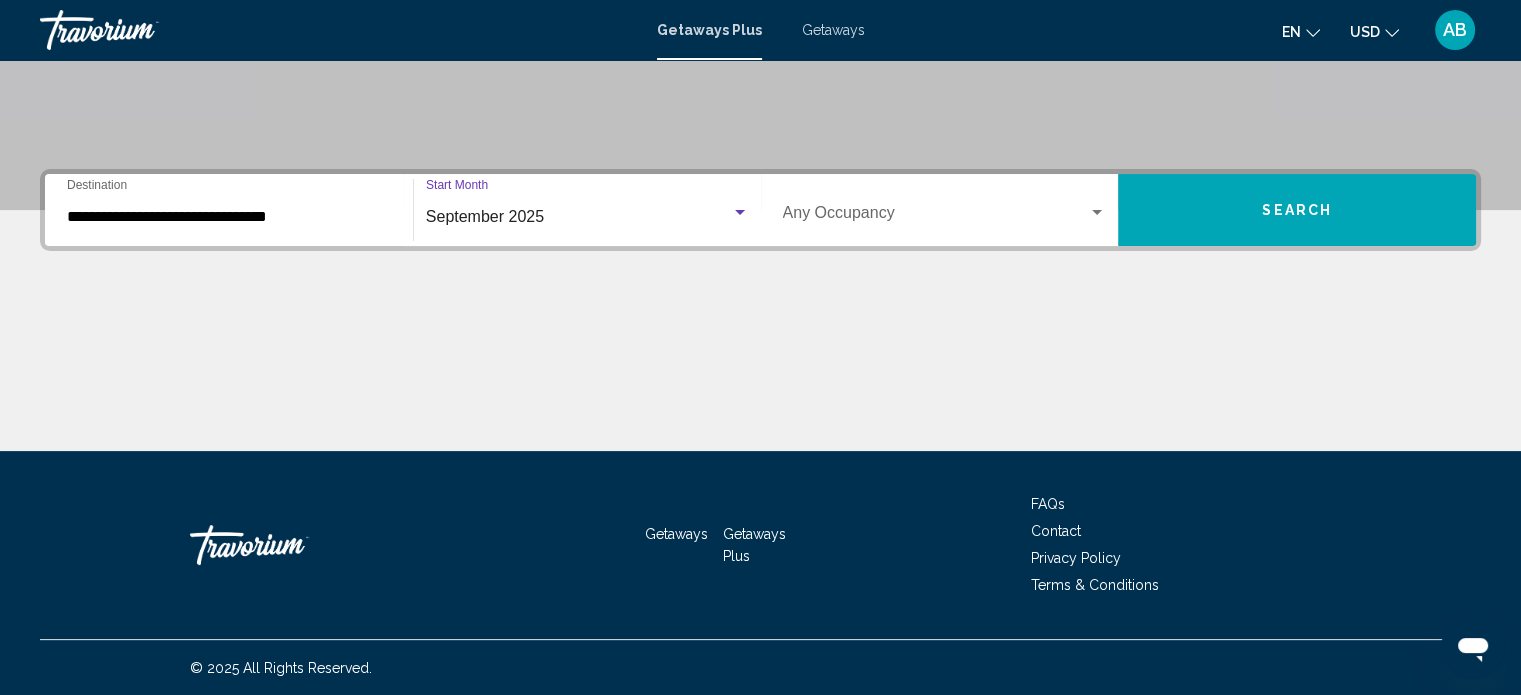 click on "Search" at bounding box center [1297, 210] 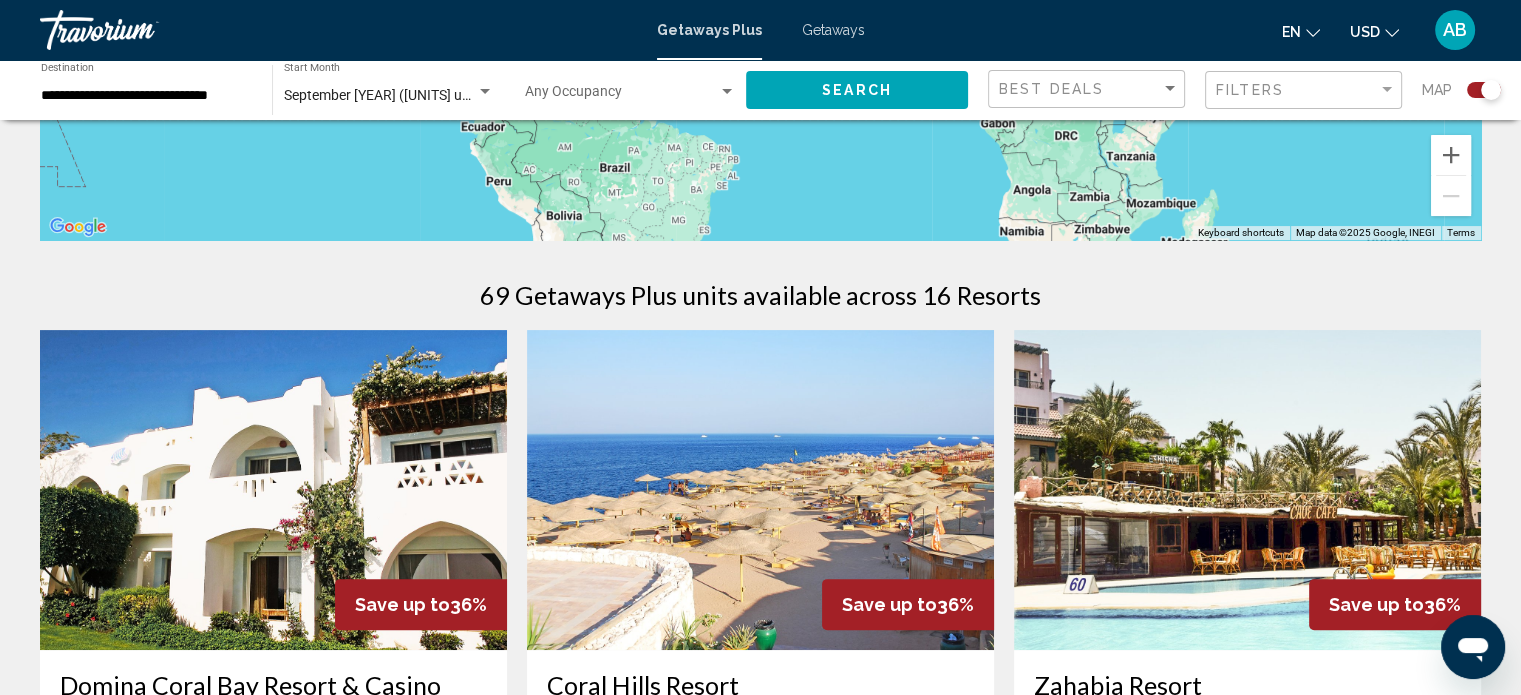 scroll, scrollTop: 900, scrollLeft: 0, axis: vertical 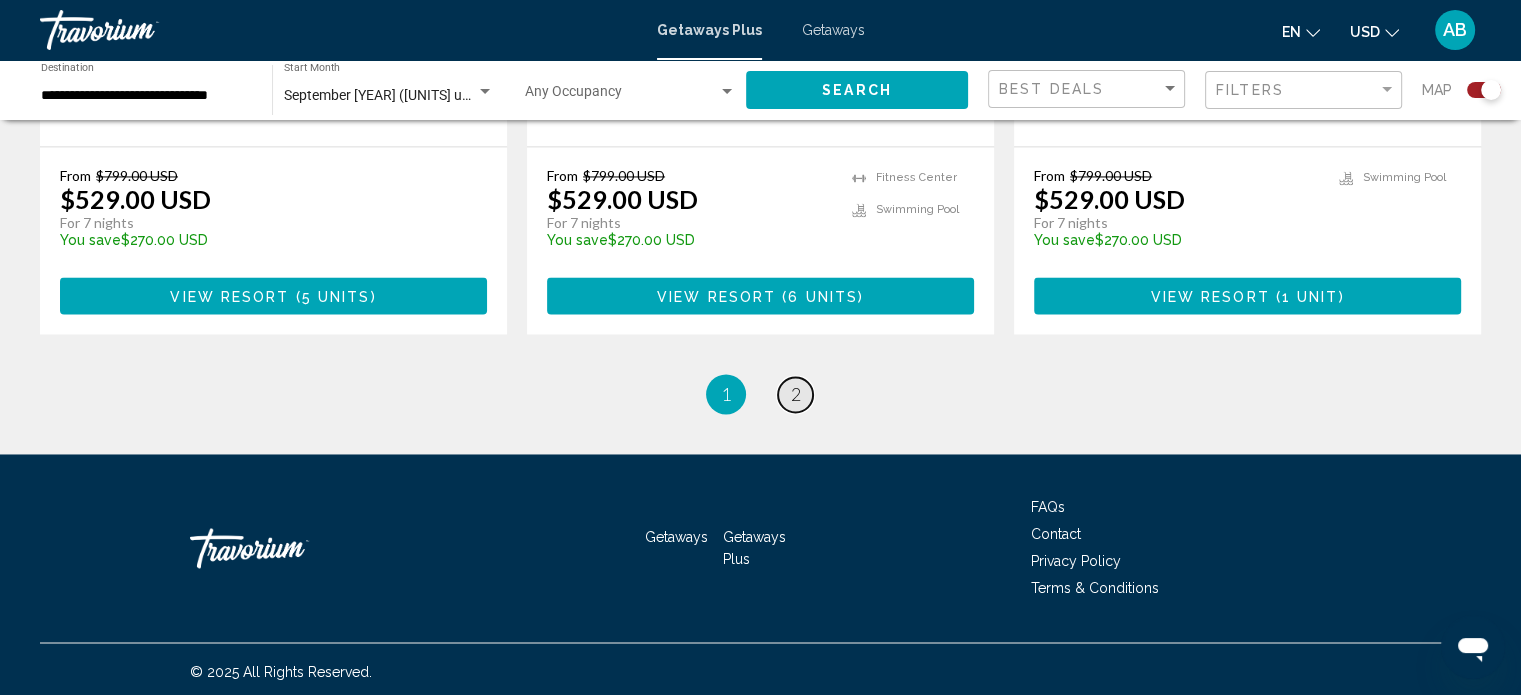 click on "2" at bounding box center [796, 394] 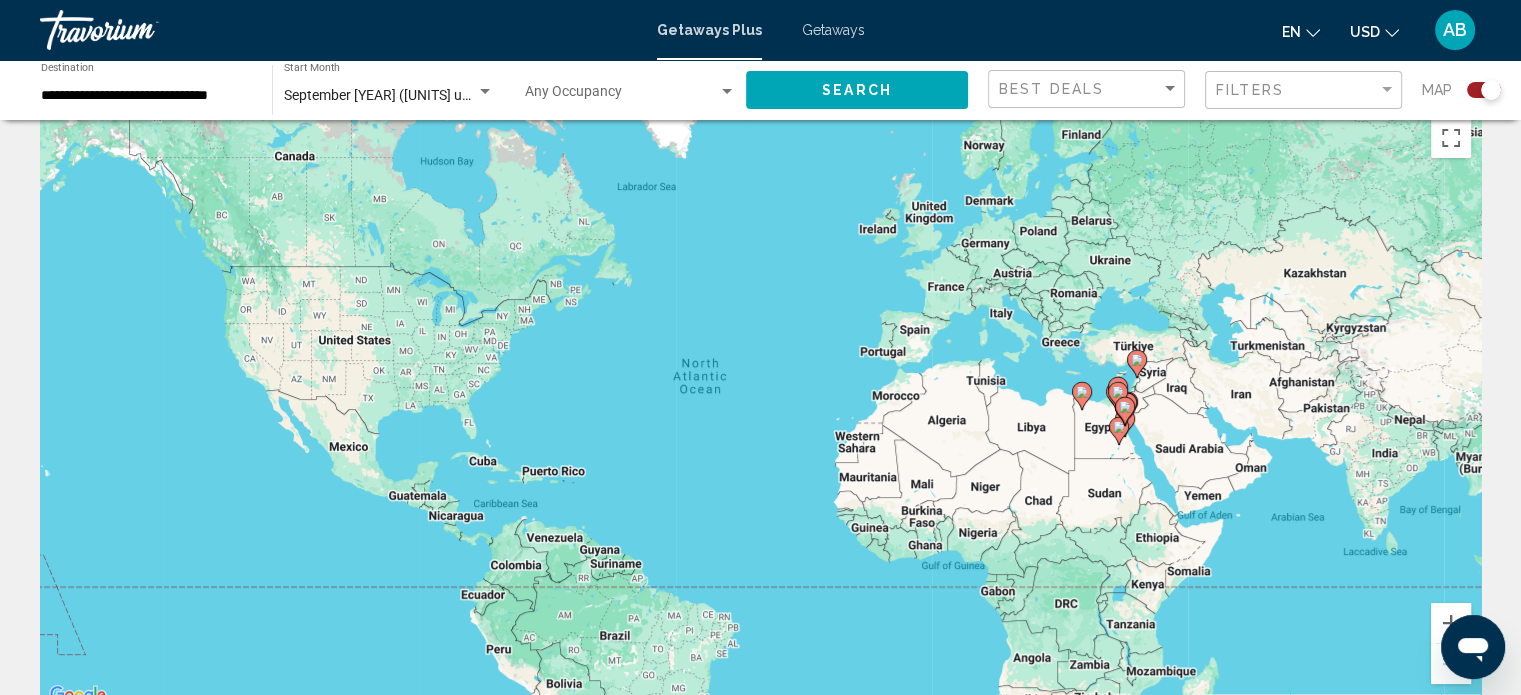 scroll, scrollTop: 0, scrollLeft: 0, axis: both 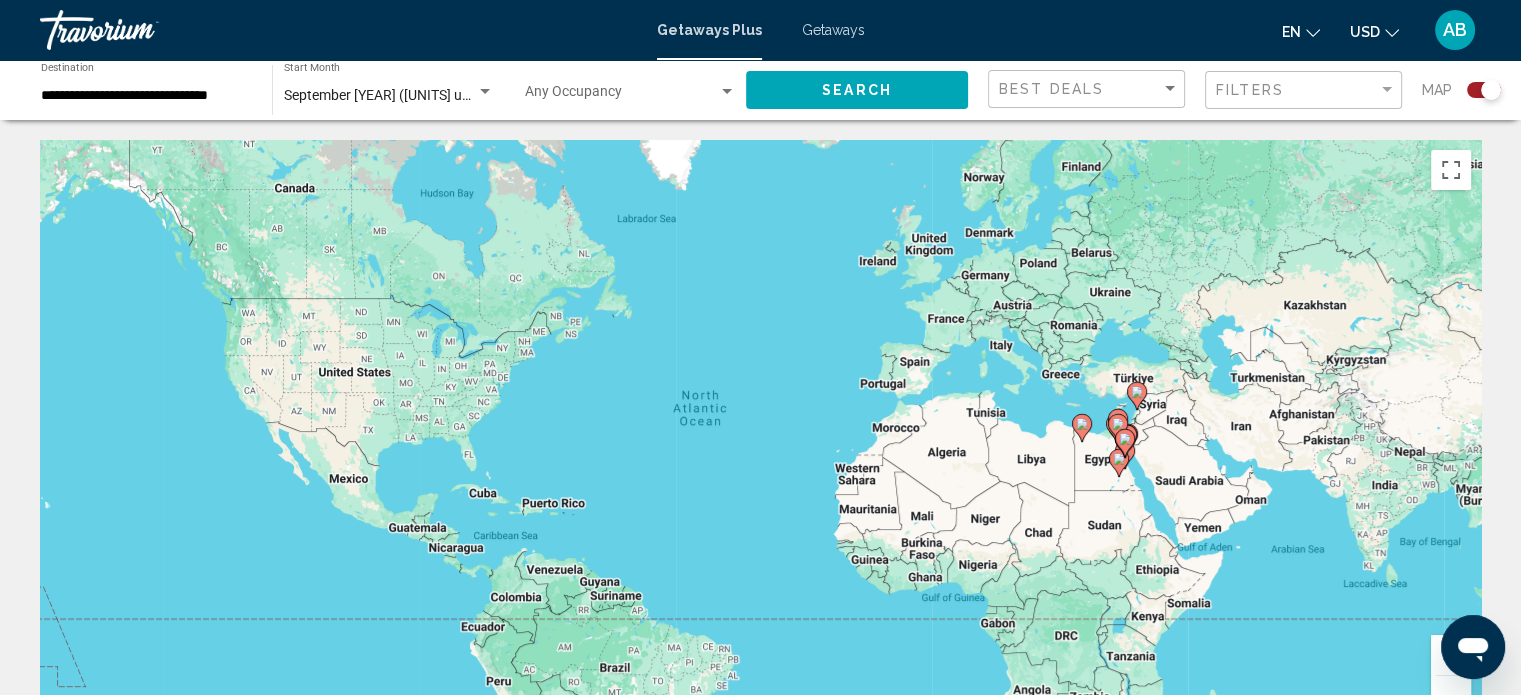 click on "**********" at bounding box center [146, 96] 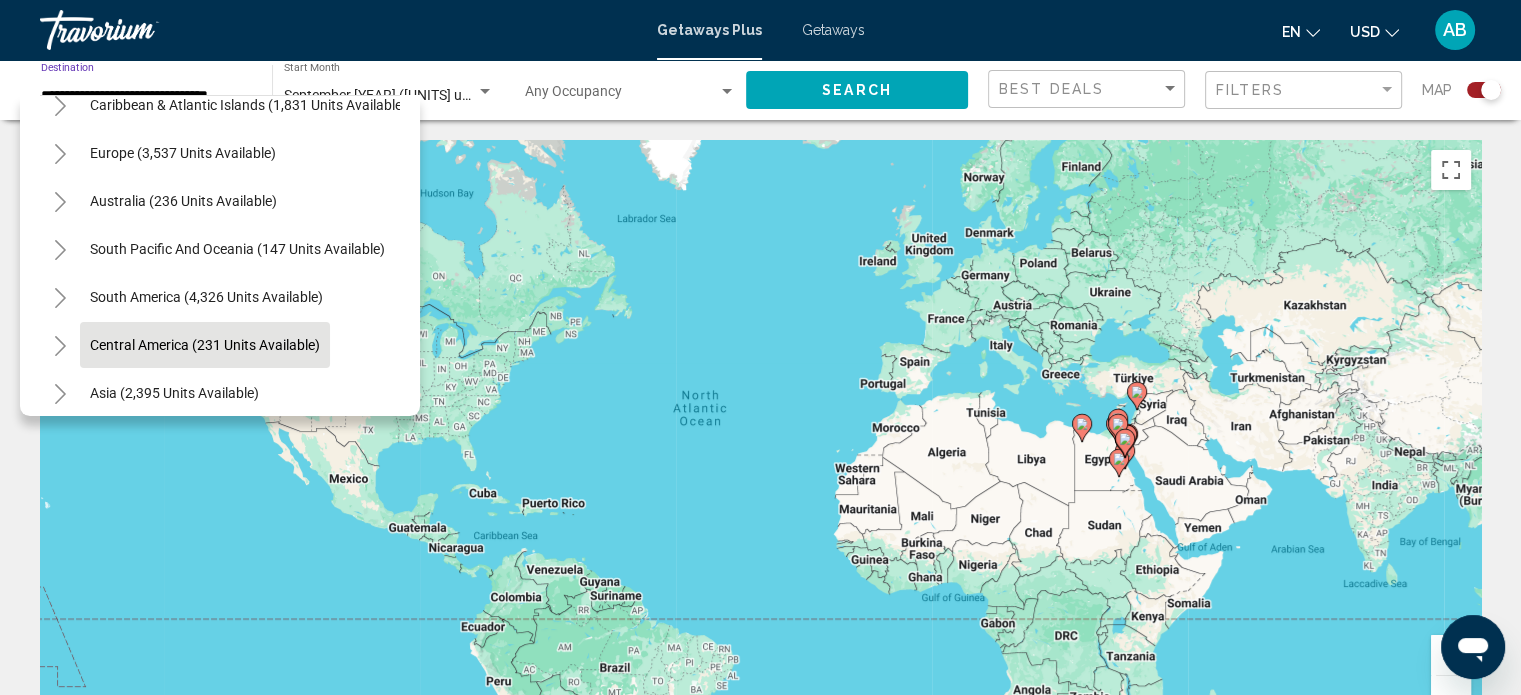 scroll, scrollTop: 183, scrollLeft: 0, axis: vertical 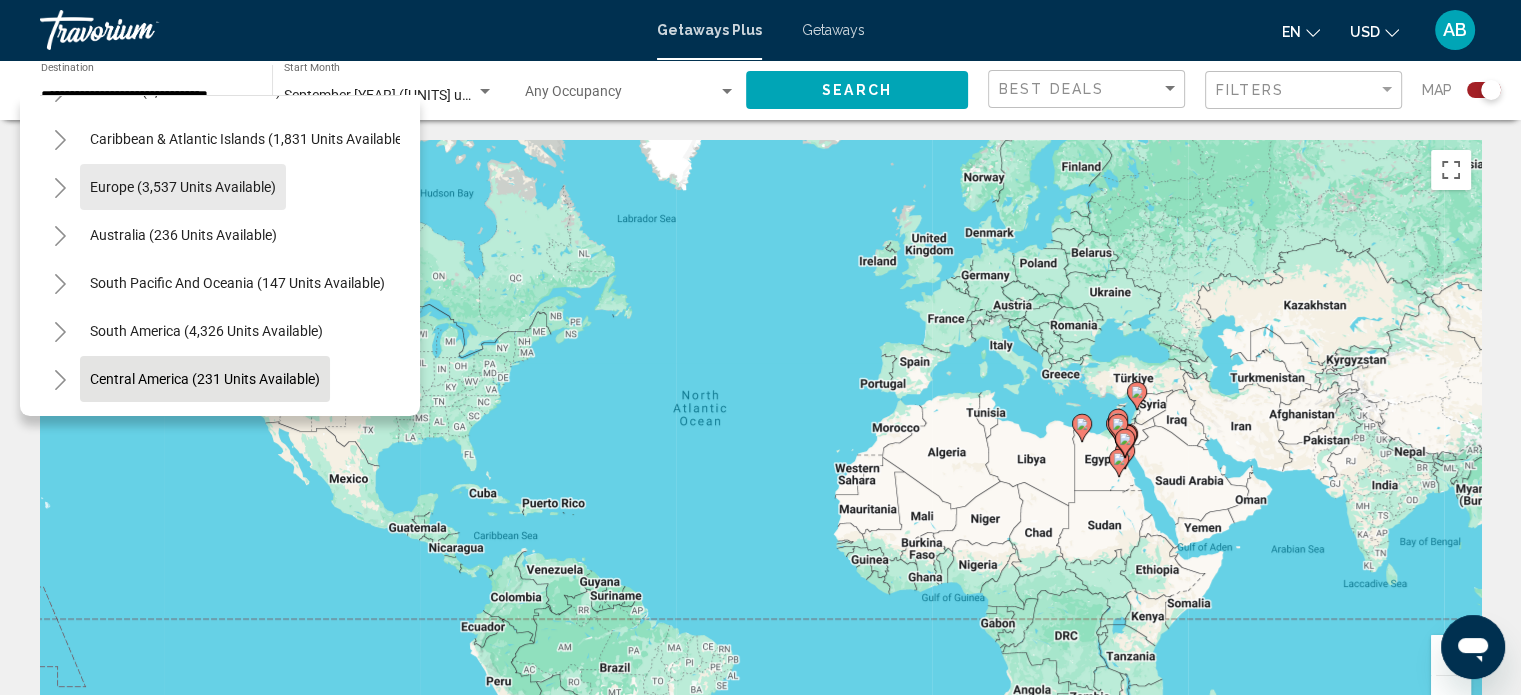 click on "Europe (3,537 units available)" 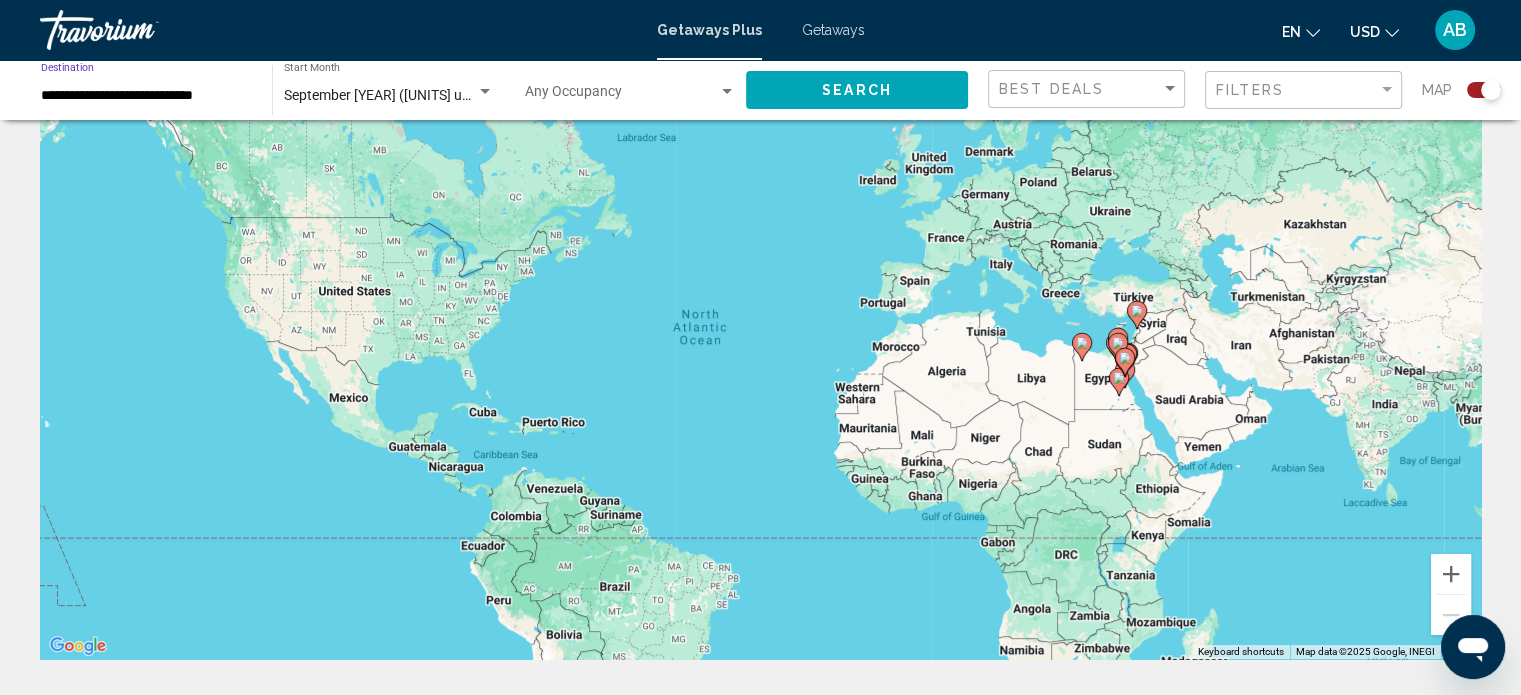 scroll, scrollTop: 200, scrollLeft: 0, axis: vertical 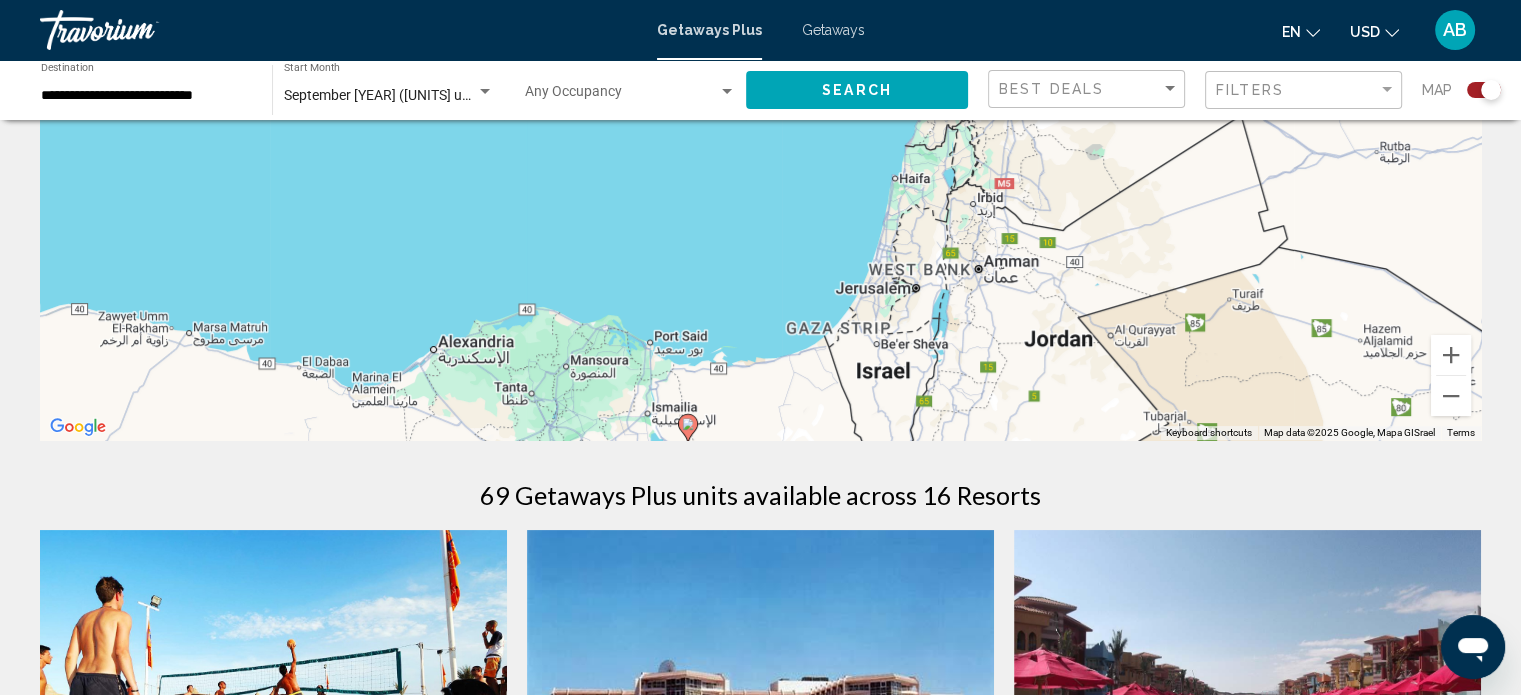click on "To activate drag with keyboard, press Alt + Enter. Once in keyboard drag state, use the arrow keys to move the marker. To complete the drag, press the Enter key. To cancel, press Escape." at bounding box center (760, 140) 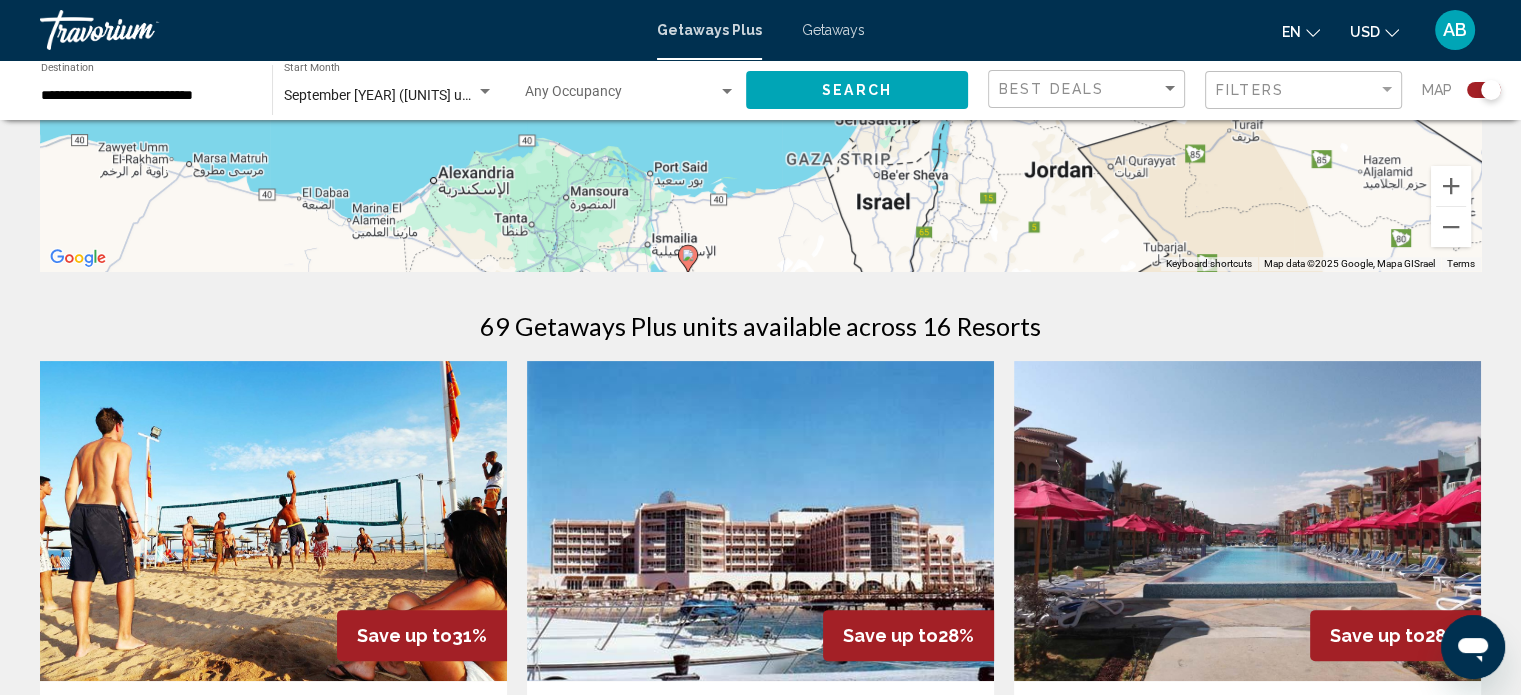 scroll, scrollTop: 452, scrollLeft: 0, axis: vertical 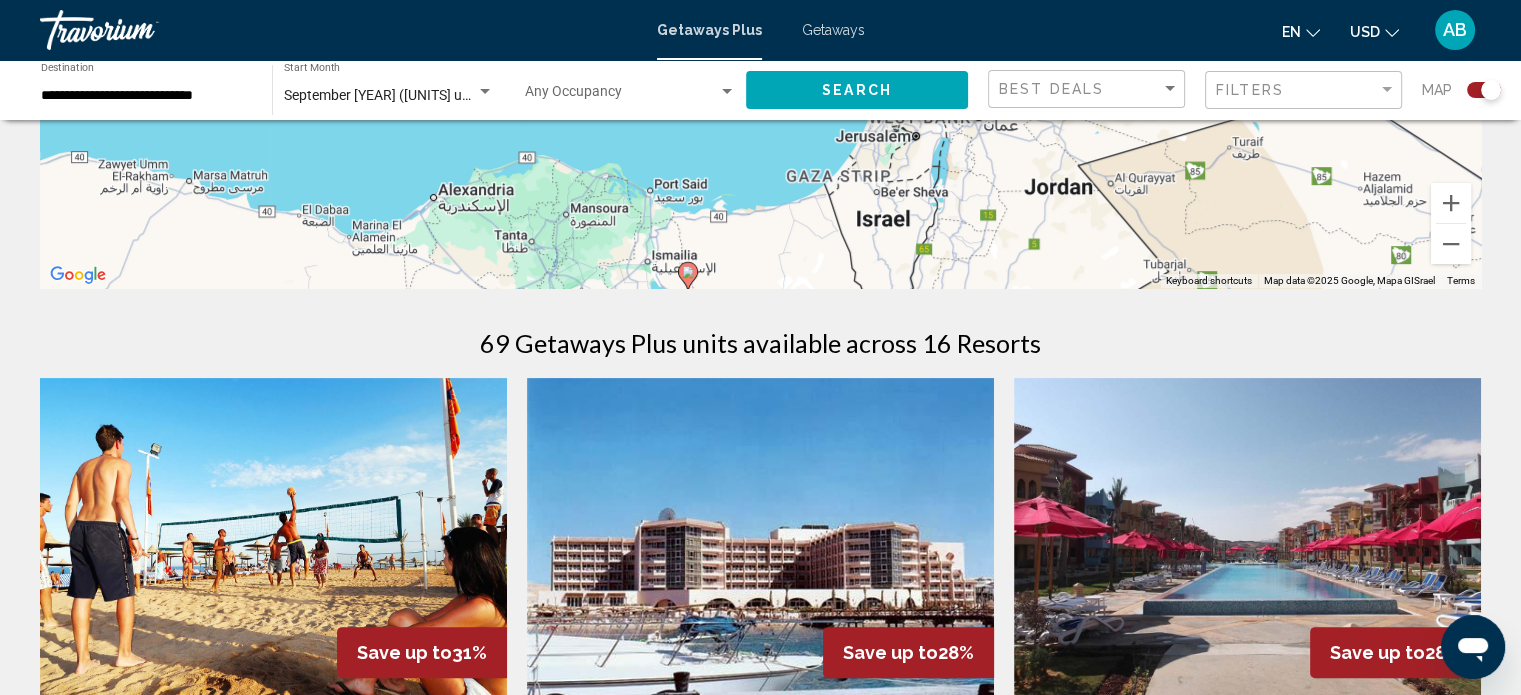 click on "Search" 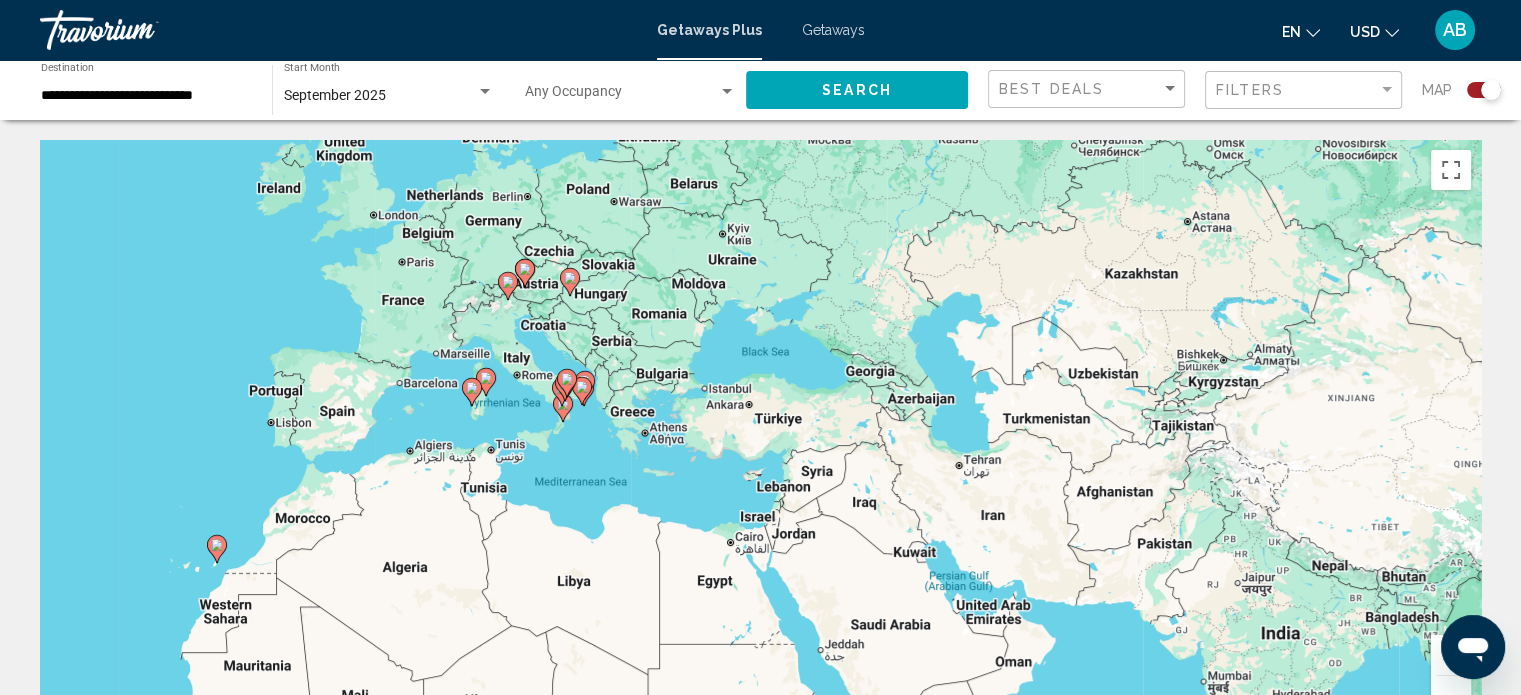 click on "To activate drag with keyboard, press Alt + Enter. Once in keyboard drag state, use the arrow keys to move the marker. To complete the drag, press the Enter key. To cancel, press Escape." at bounding box center [760, 440] 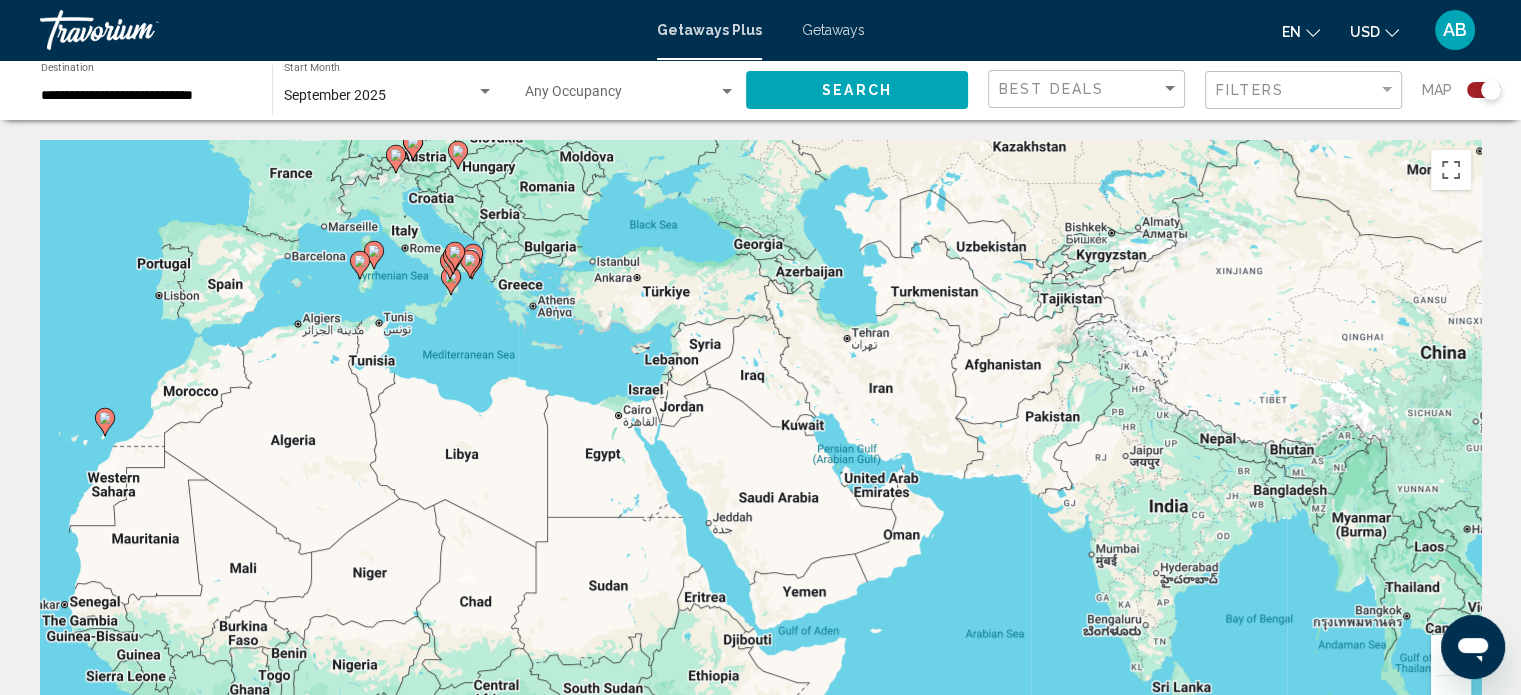 click on "To activate drag with keyboard, press Alt + Enter. Once in keyboard drag state, use the arrow keys to move the marker. To complete the drag, press the Enter key. To cancel, press Escape." at bounding box center [760, 440] 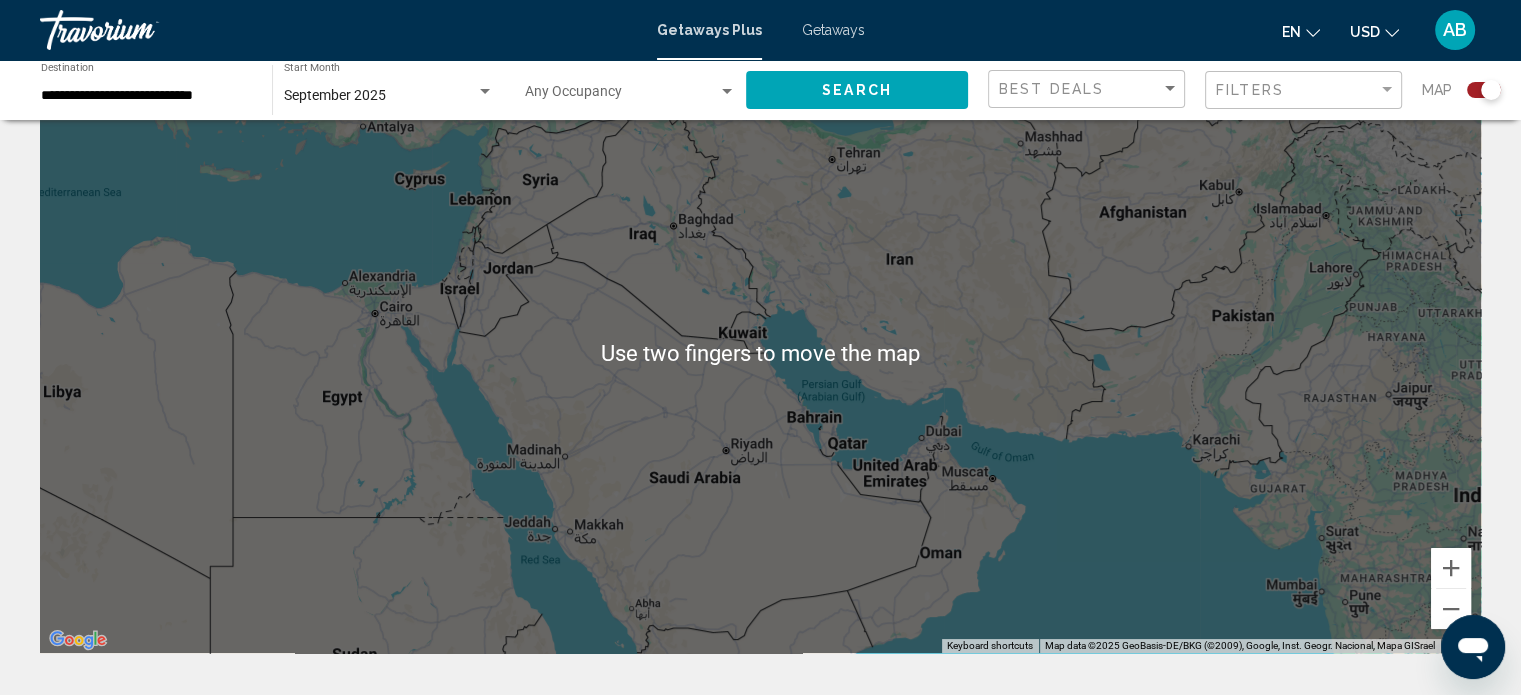 scroll, scrollTop: 91, scrollLeft: 0, axis: vertical 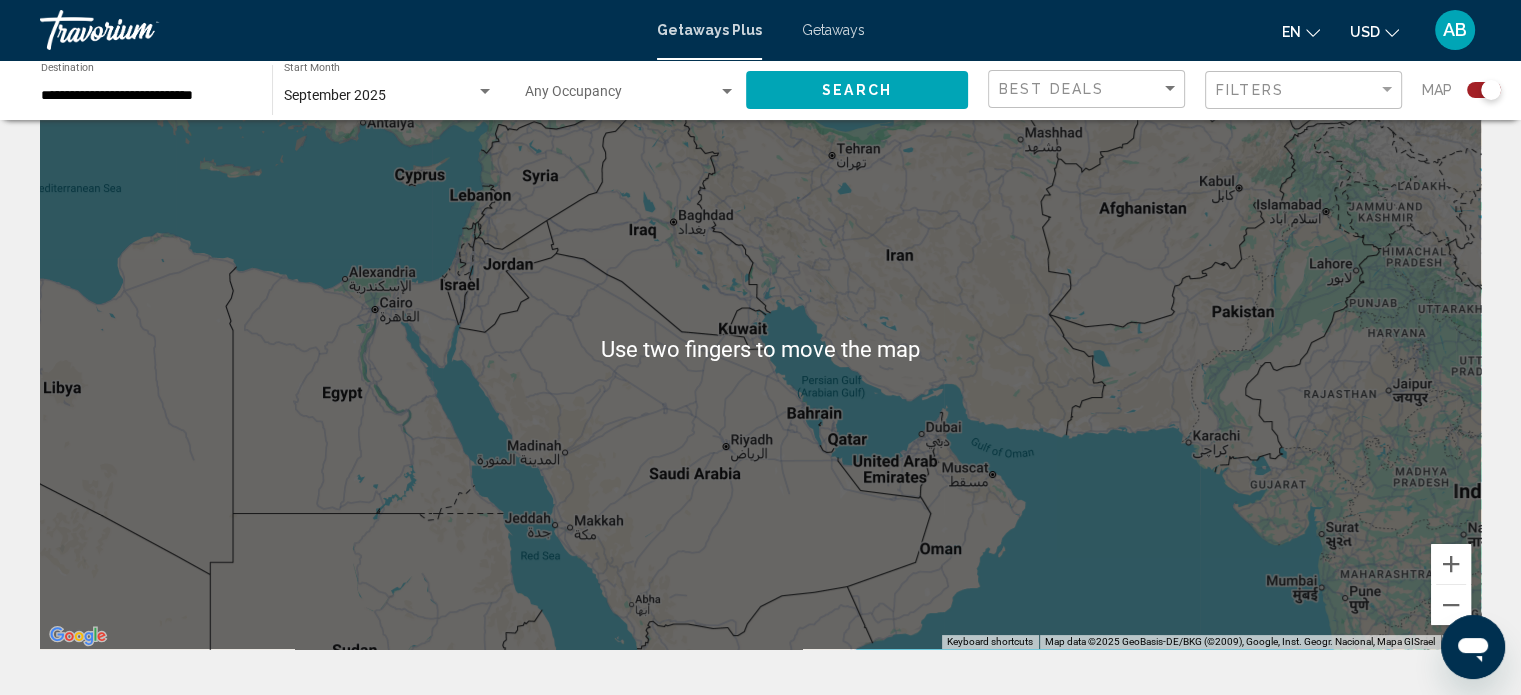 click on "To activate drag with keyboard, press Alt + Enter. Once in keyboard drag state, use the arrow keys to move the marker. To complete the drag, press the Enter key. To cancel, press Escape." at bounding box center (760, 349) 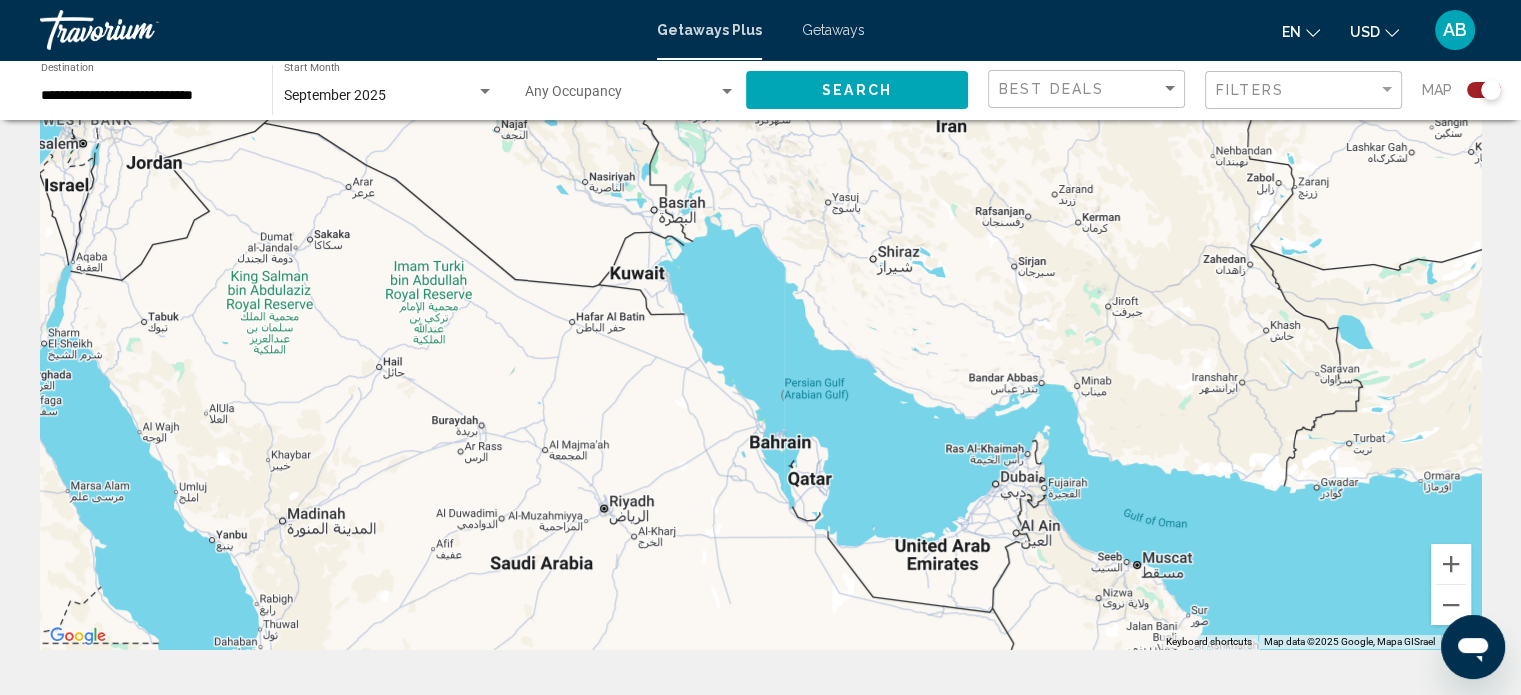 click at bounding box center [760, 349] 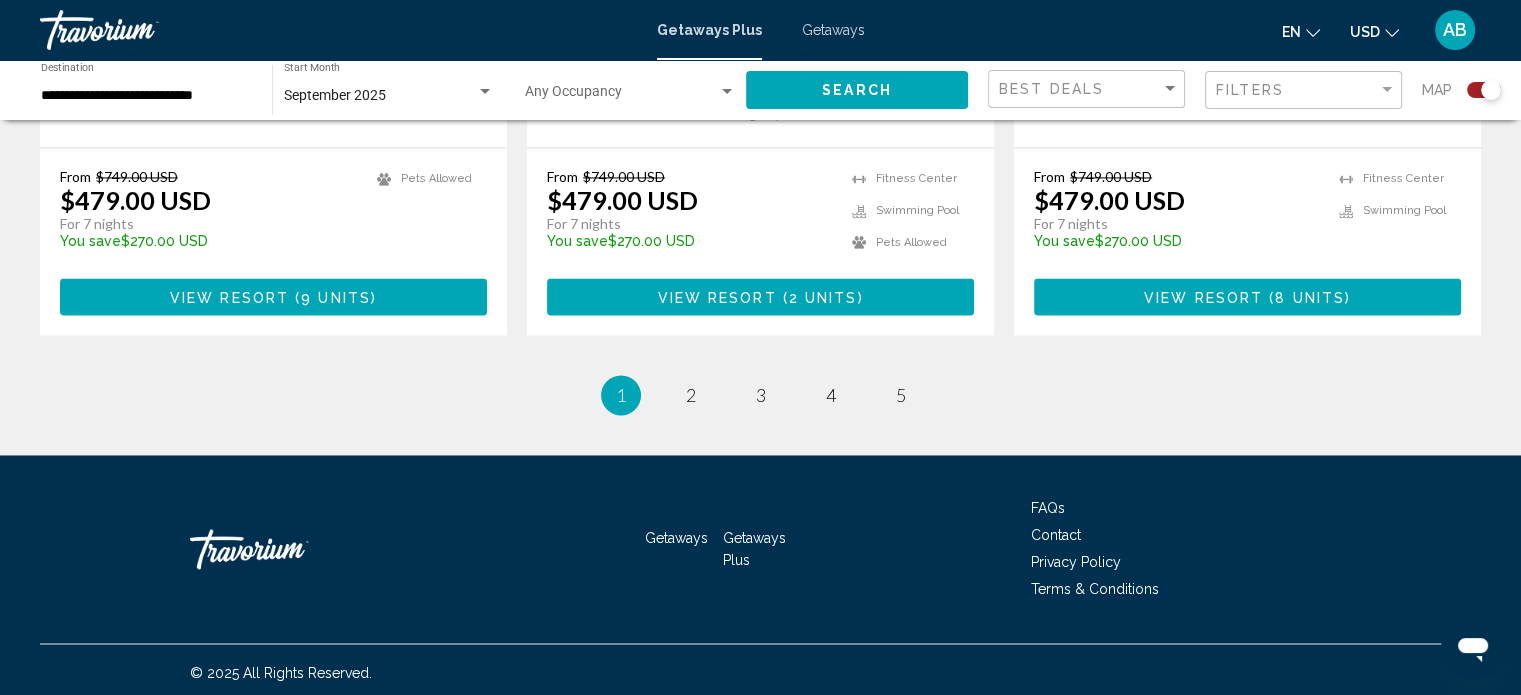 scroll, scrollTop: 3181, scrollLeft: 0, axis: vertical 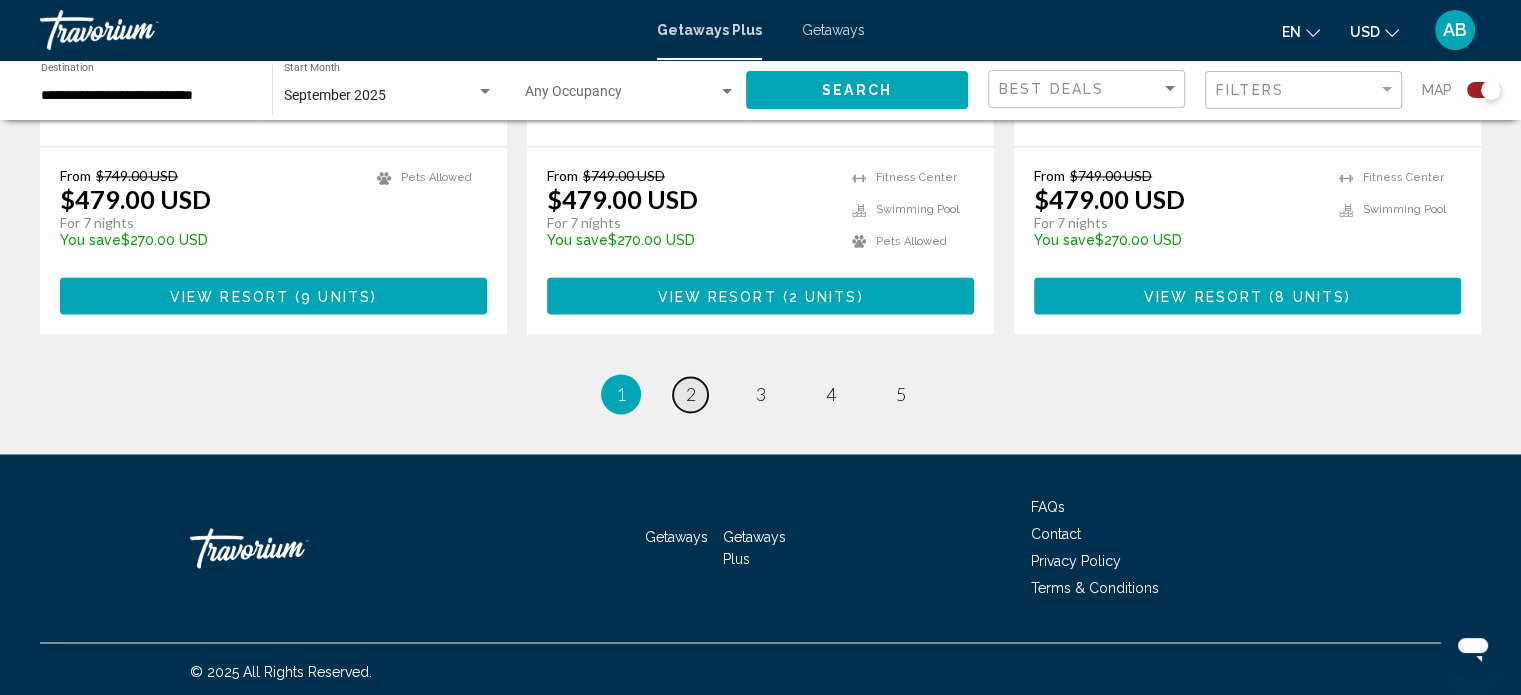 click on "page  2" at bounding box center (690, 394) 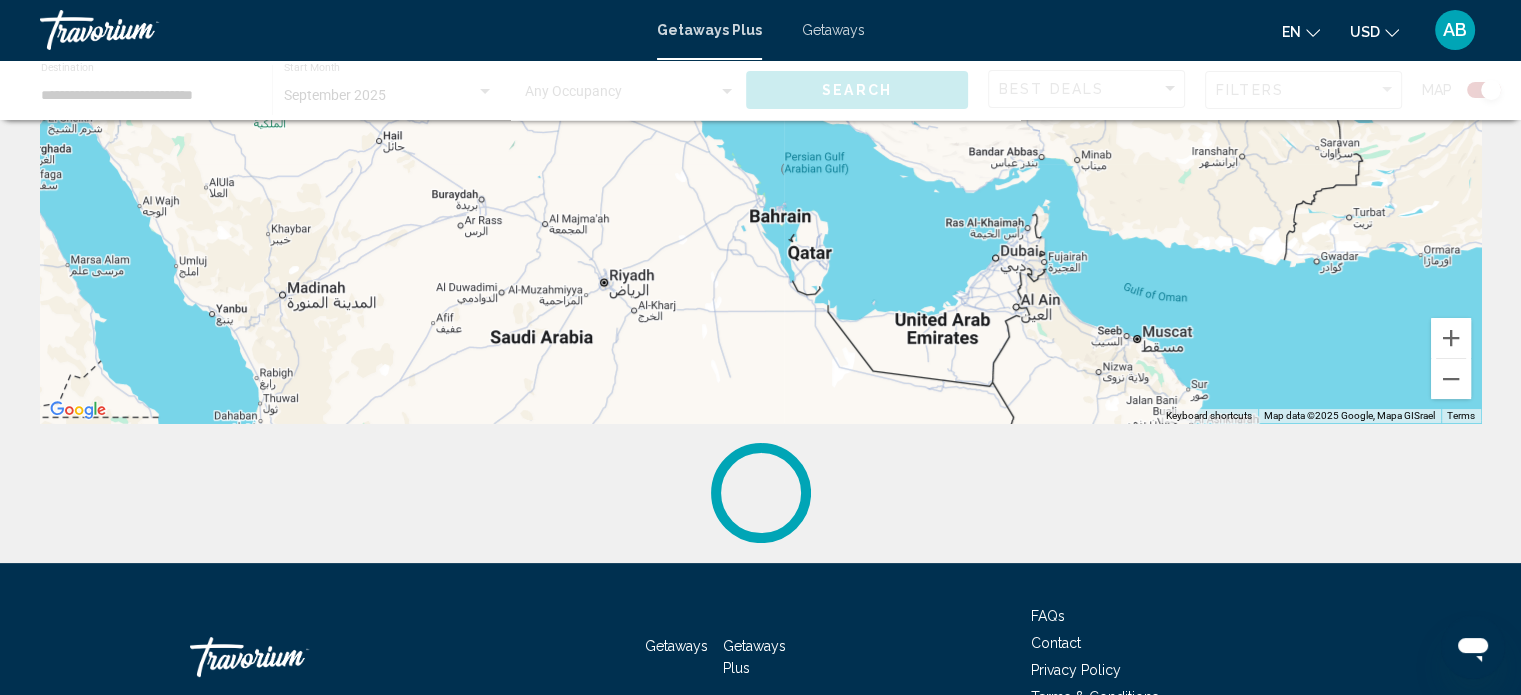 scroll, scrollTop: 429, scrollLeft: 0, axis: vertical 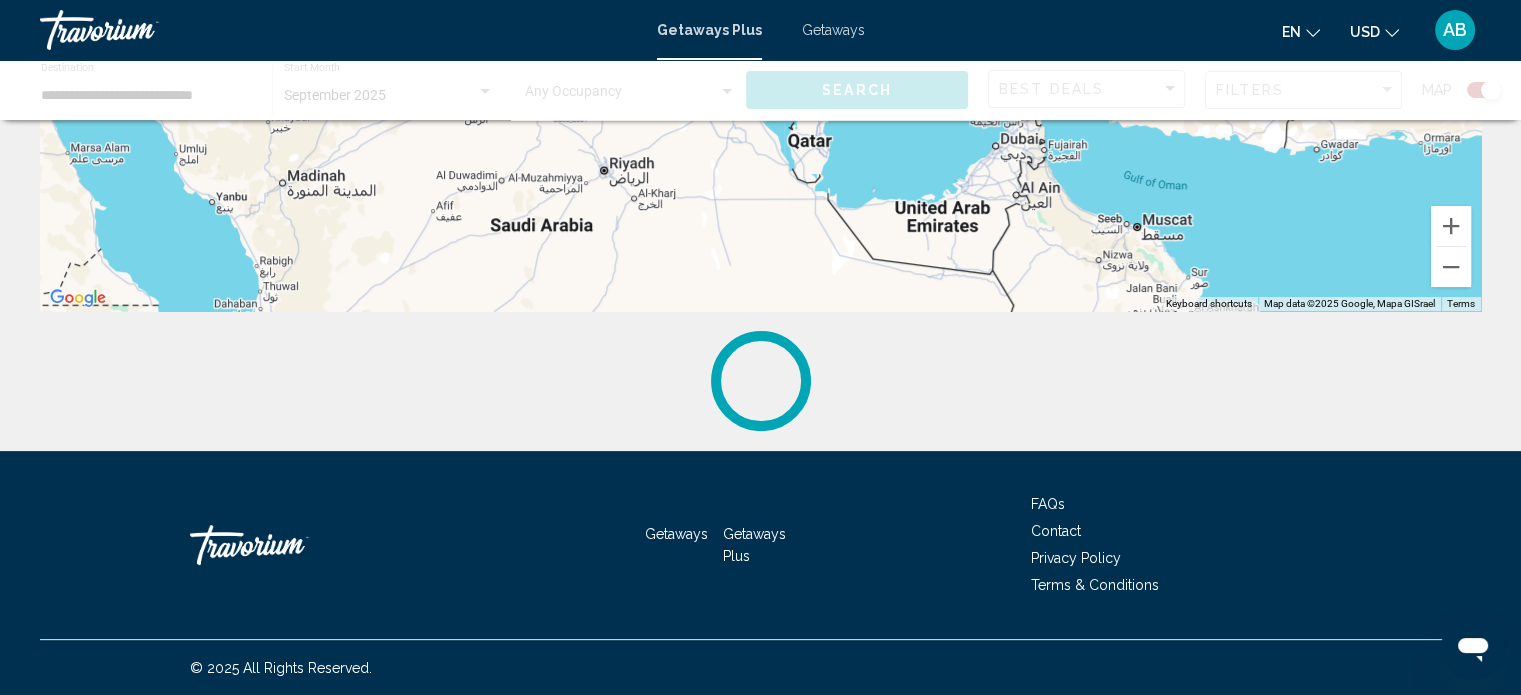 click on "Getaways" at bounding box center [833, 30] 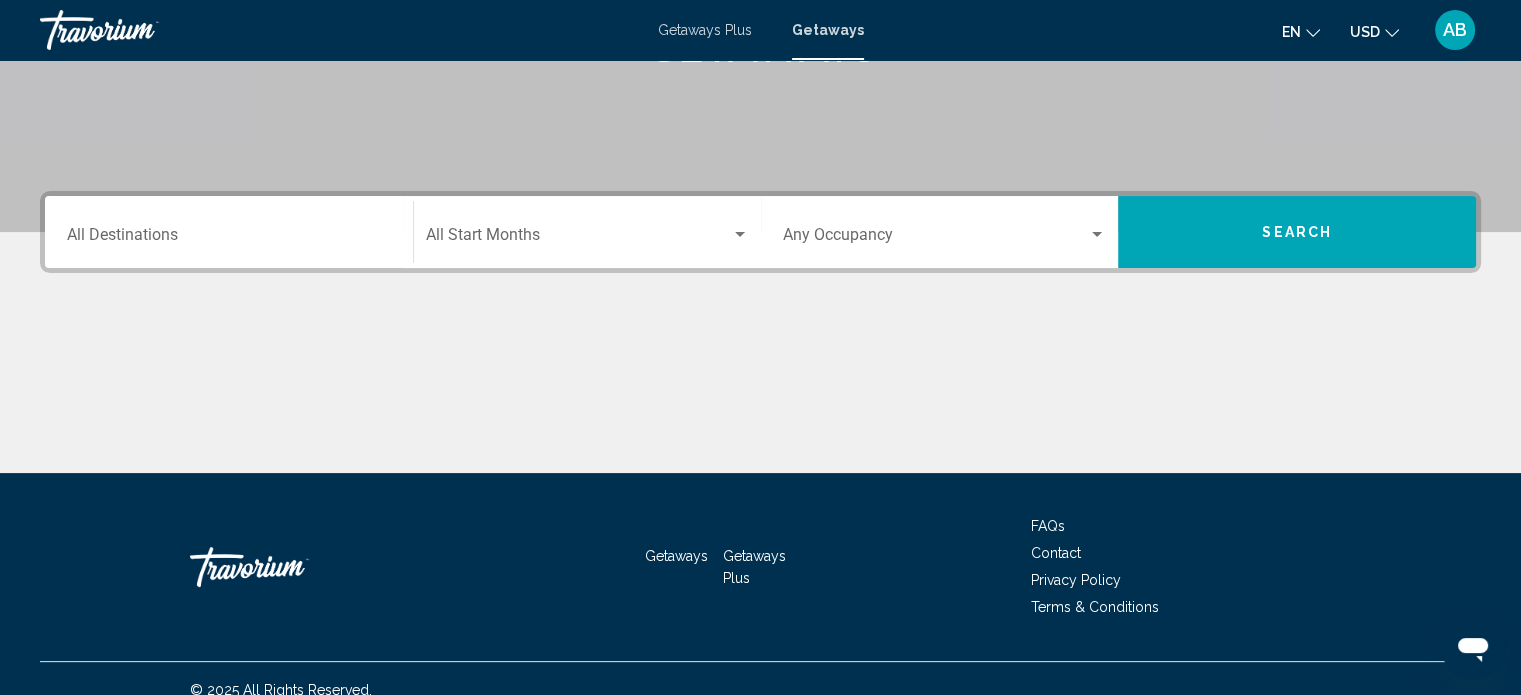 scroll, scrollTop: 390, scrollLeft: 0, axis: vertical 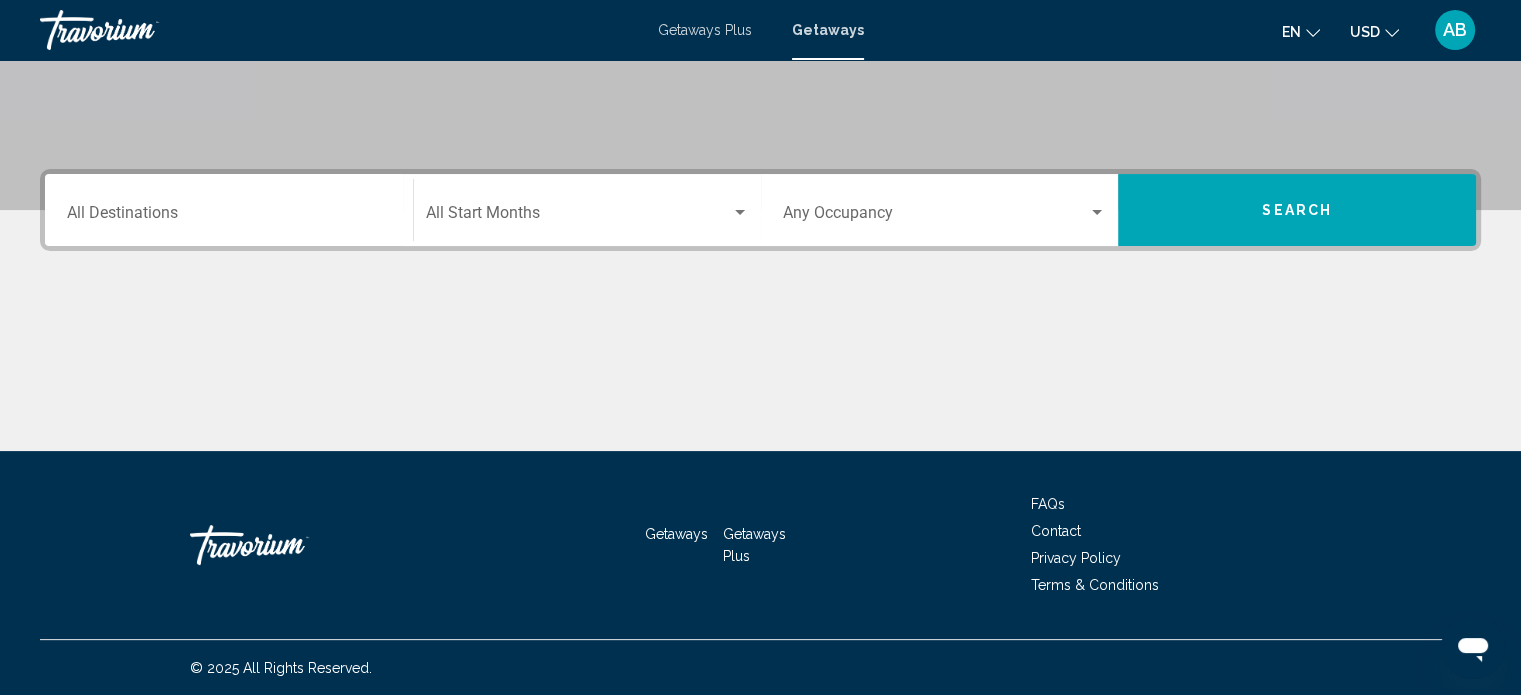 click on "Destination All Destinations" at bounding box center (229, 217) 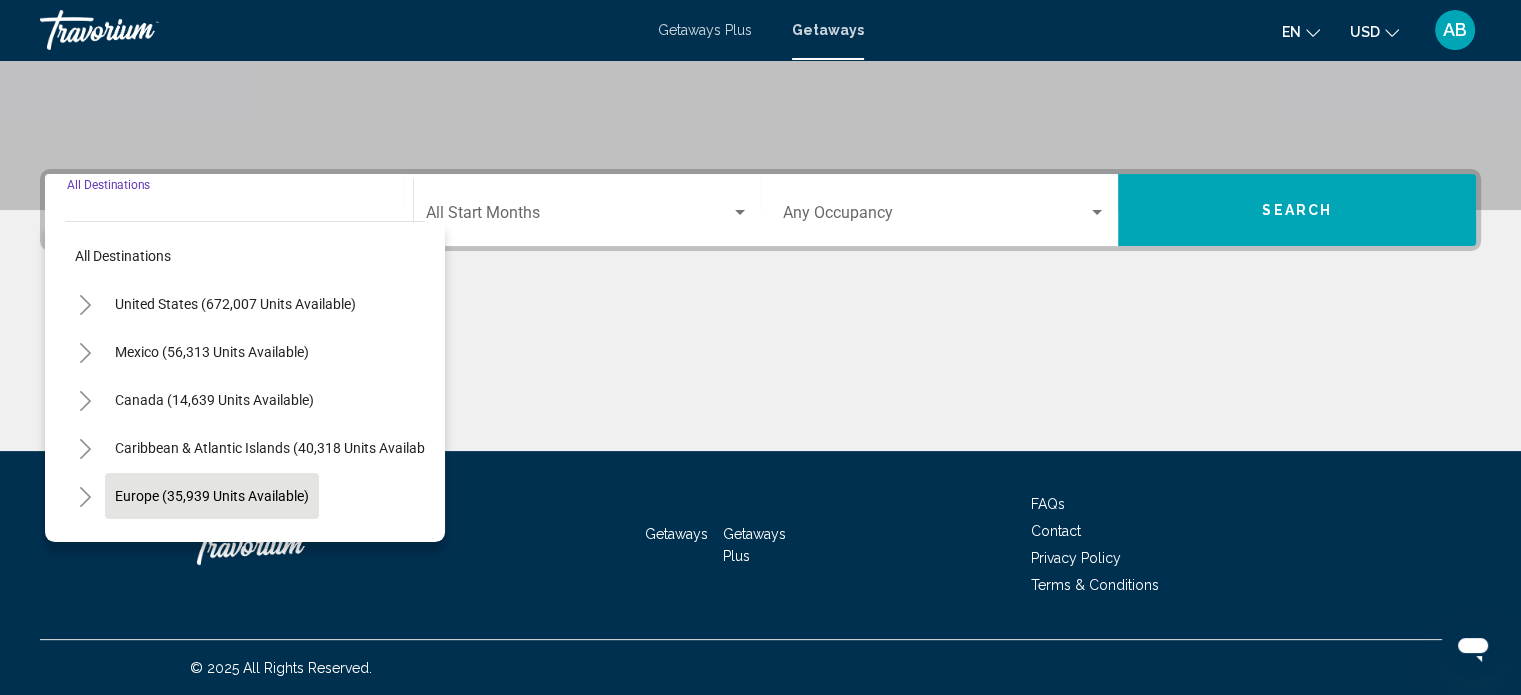 click on "Europe (35,939 units available)" at bounding box center [214, 544] 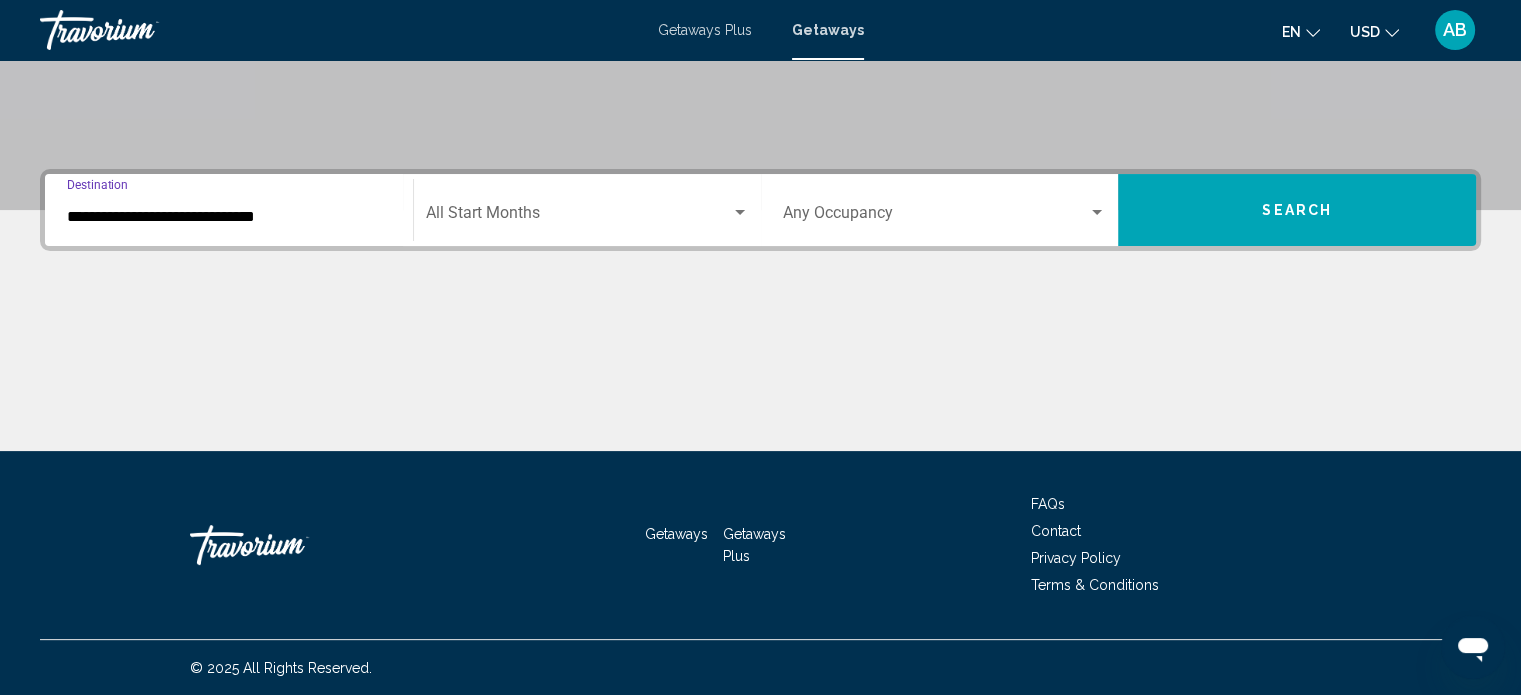 click on "Search" at bounding box center [1297, 210] 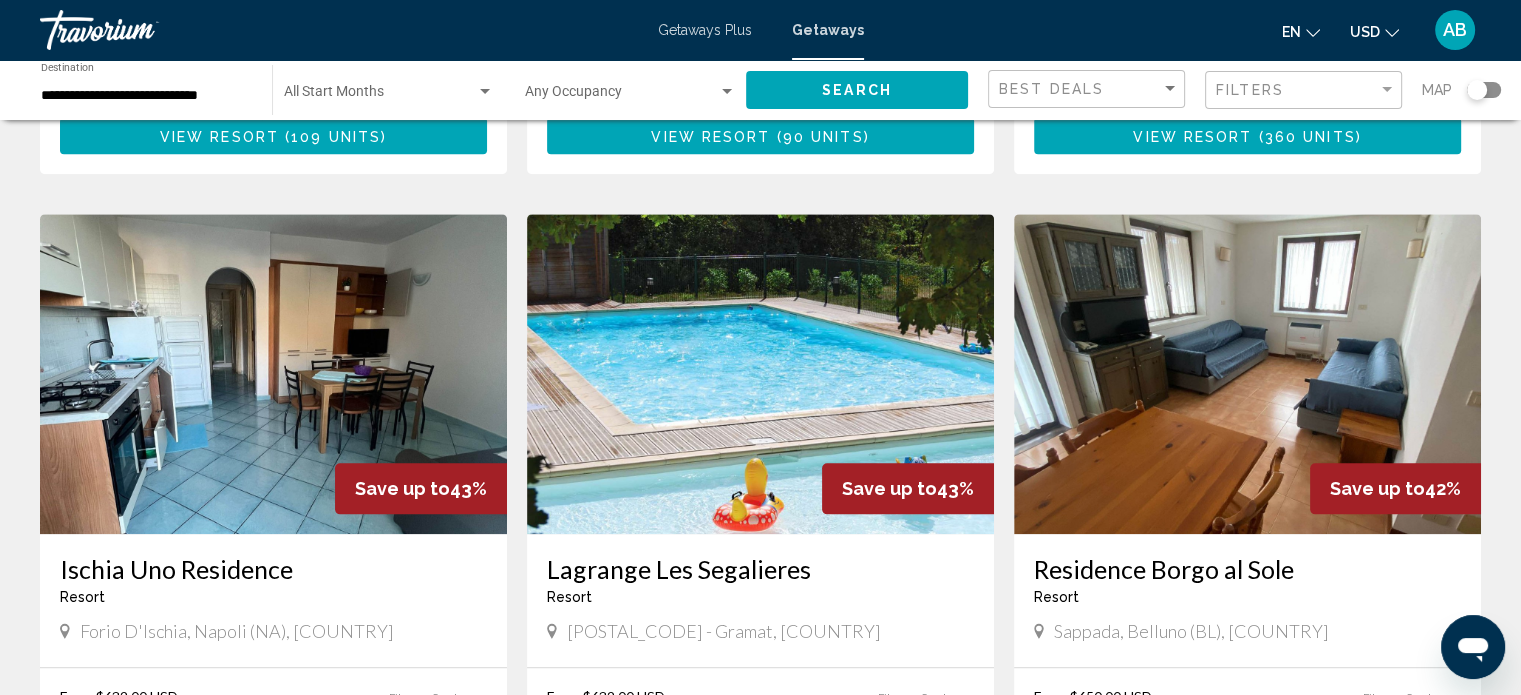 scroll, scrollTop: 2300, scrollLeft: 0, axis: vertical 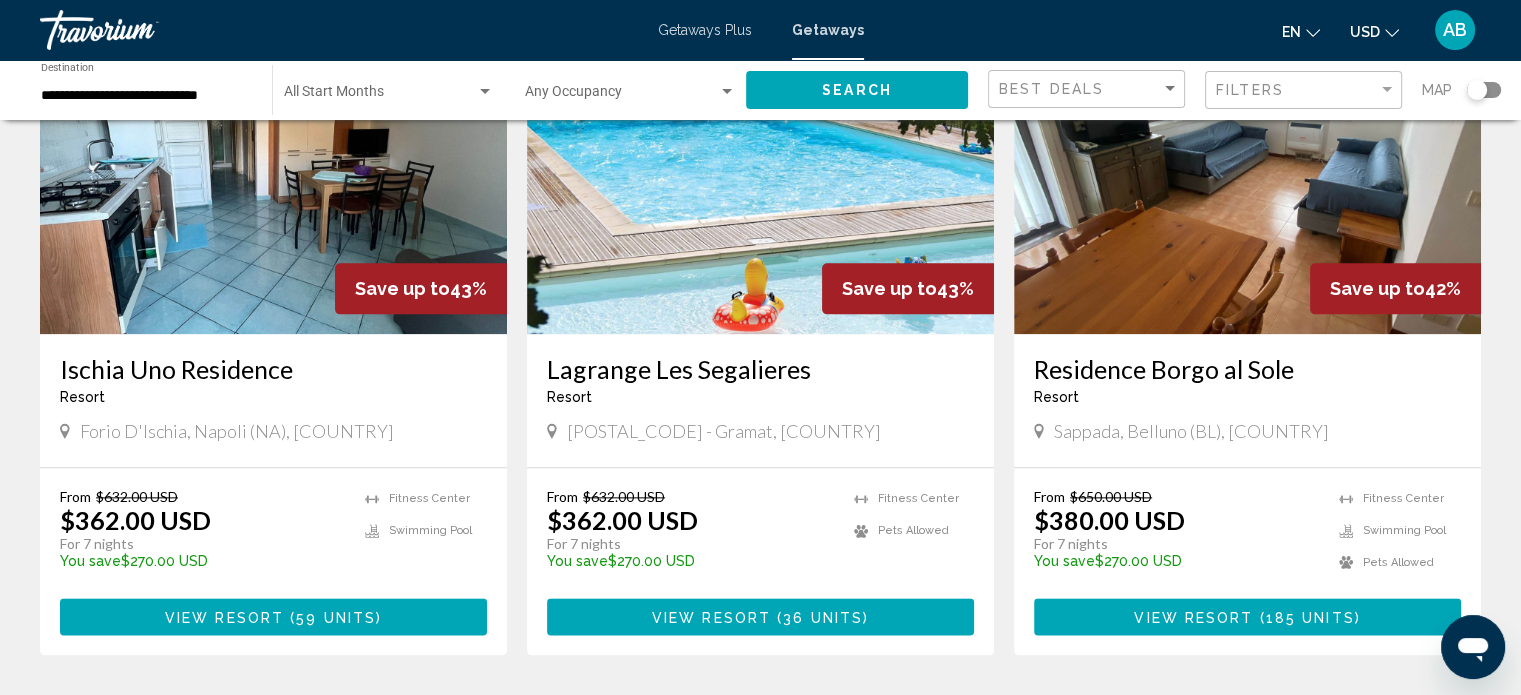 click on "View Resort" at bounding box center [1193, 617] 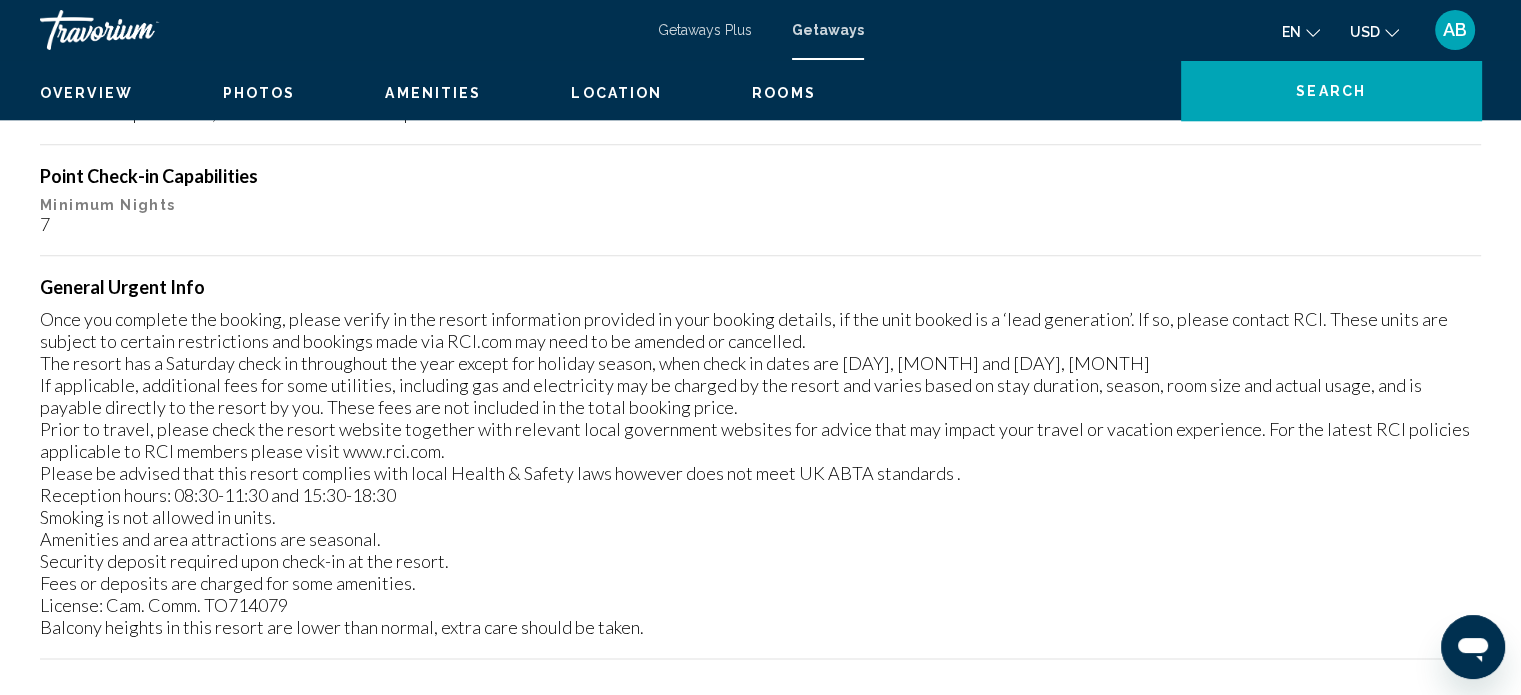 scroll, scrollTop: 12, scrollLeft: 0, axis: vertical 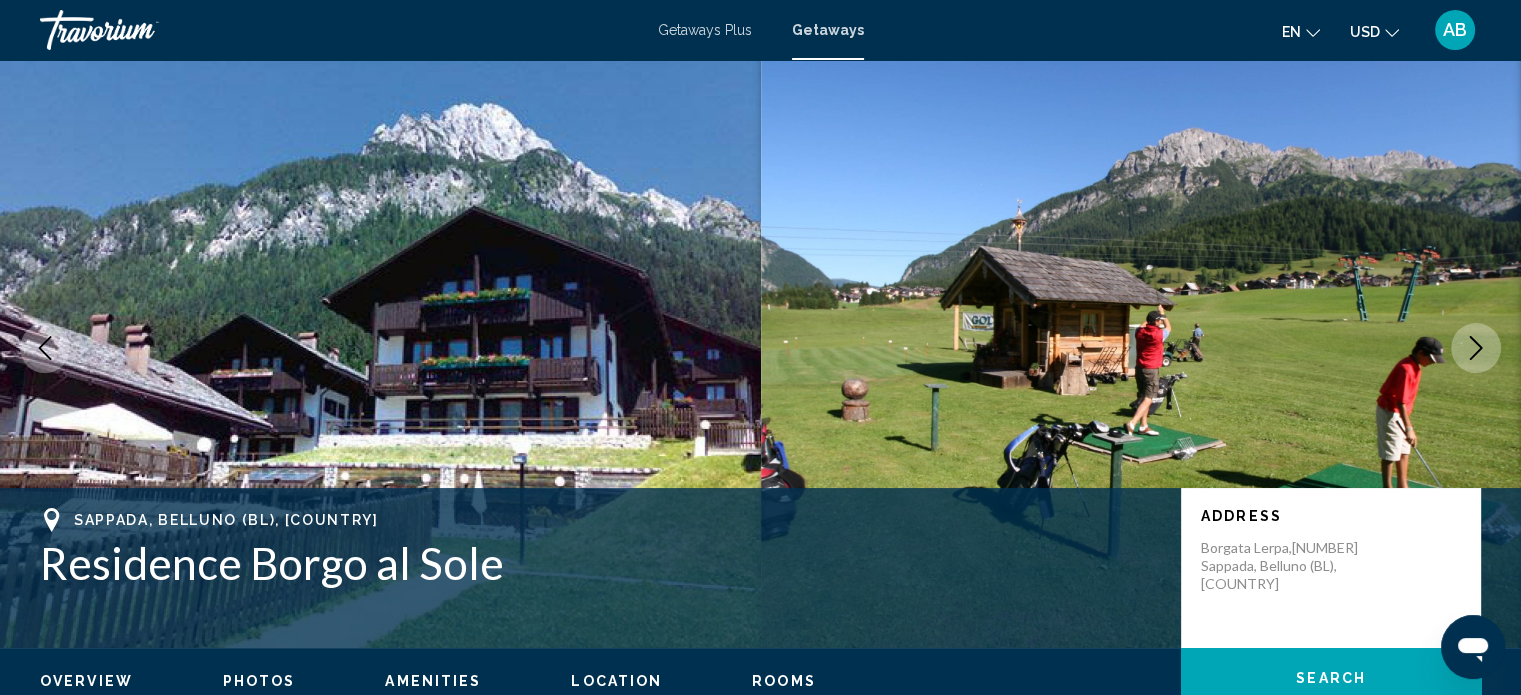 click 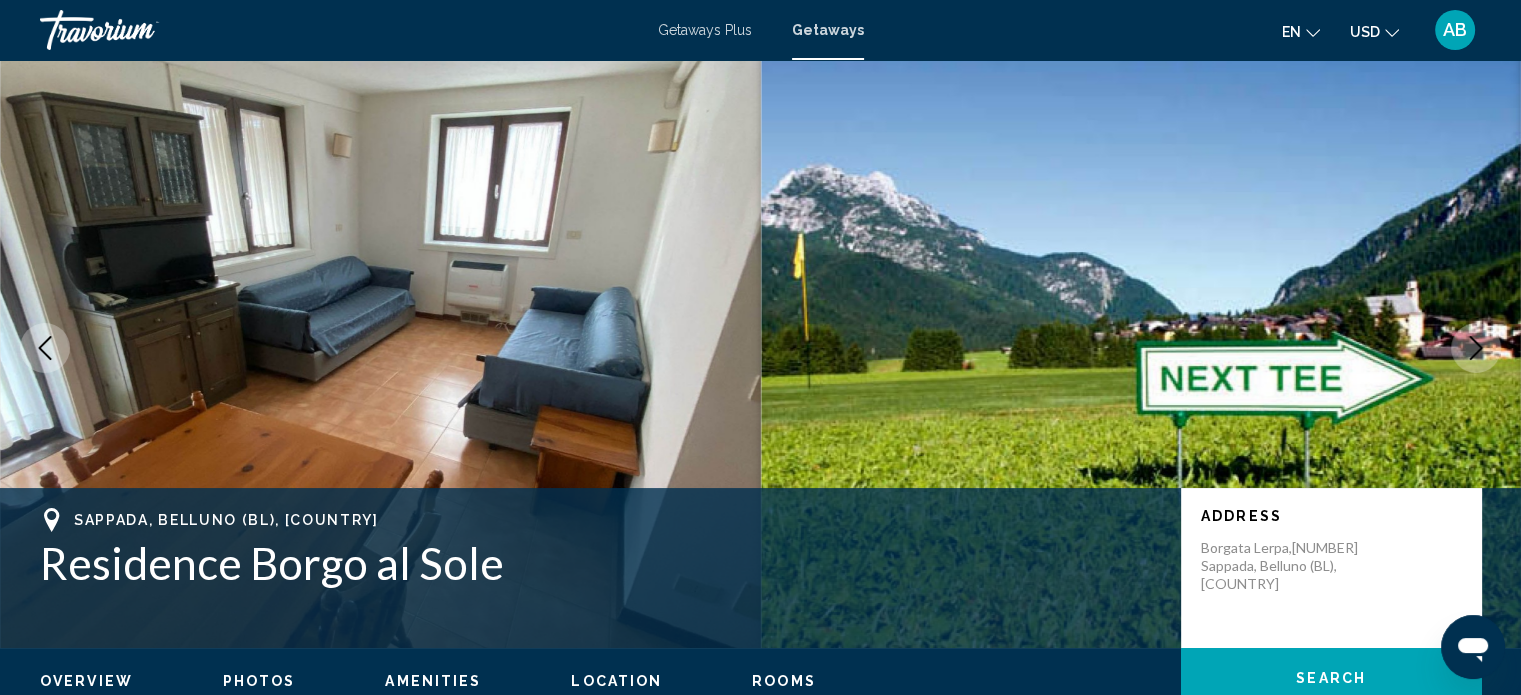 click 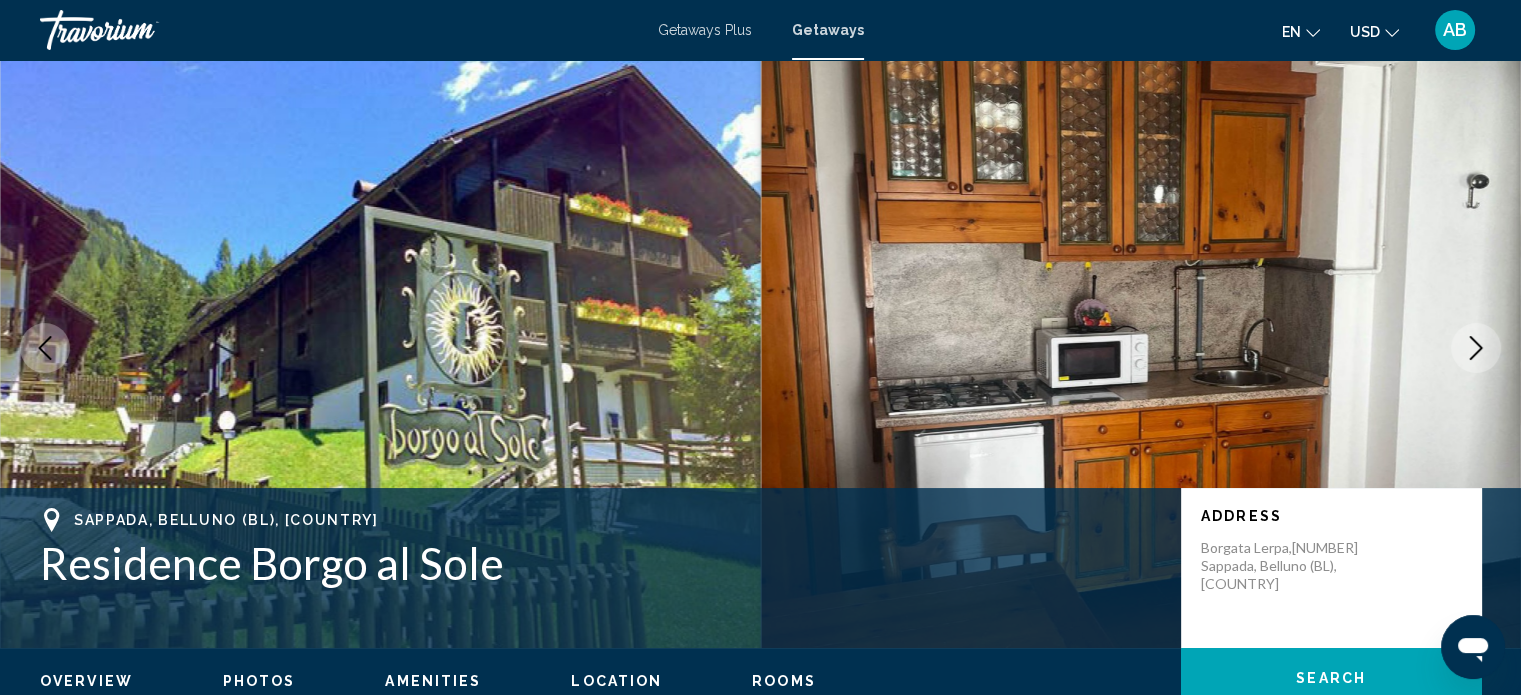 click 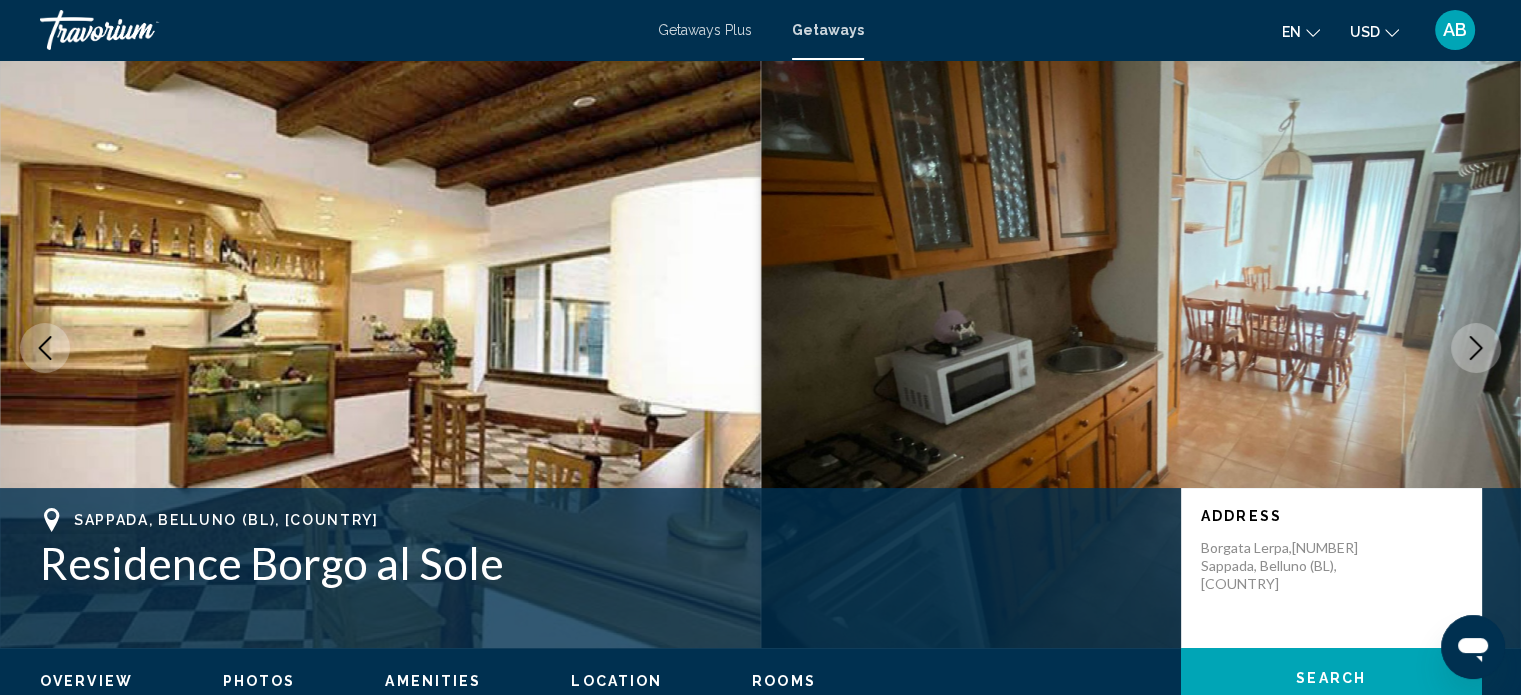 click 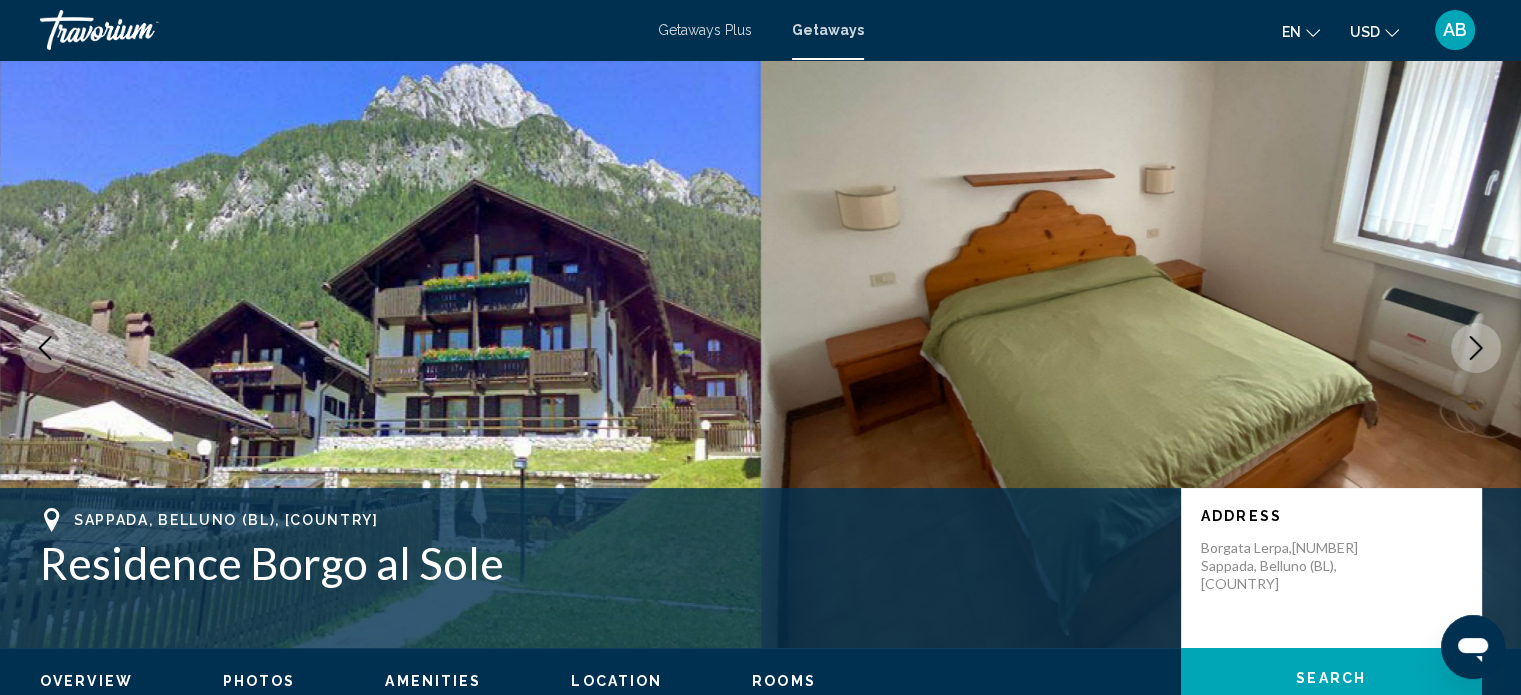 click 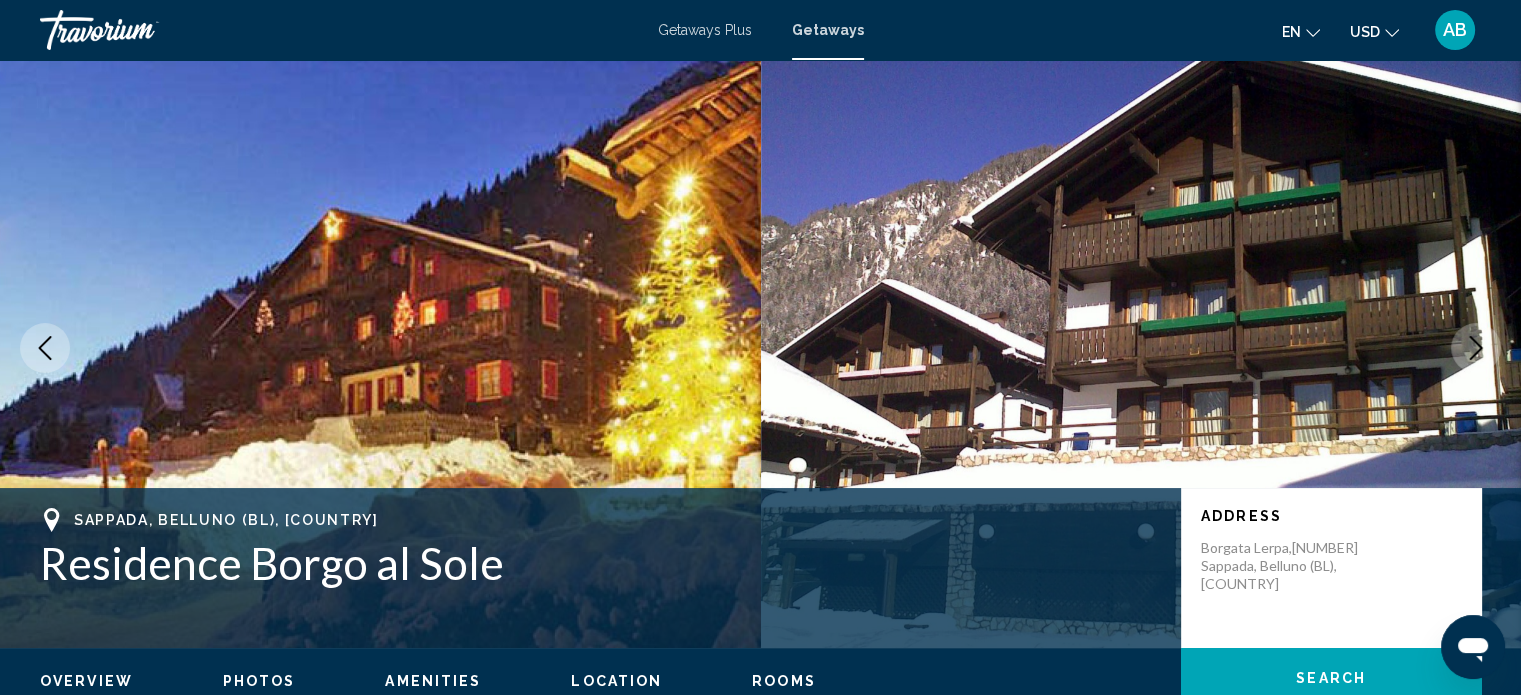 click 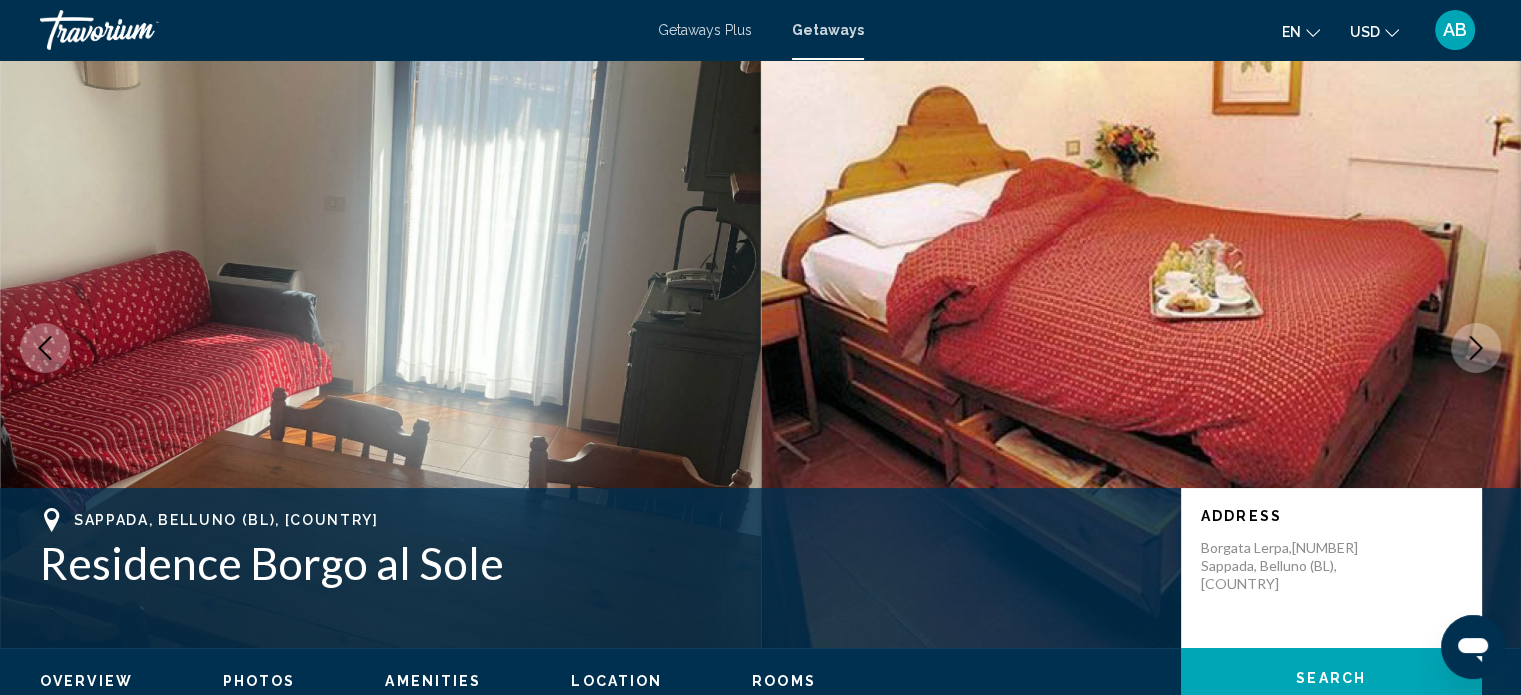 click 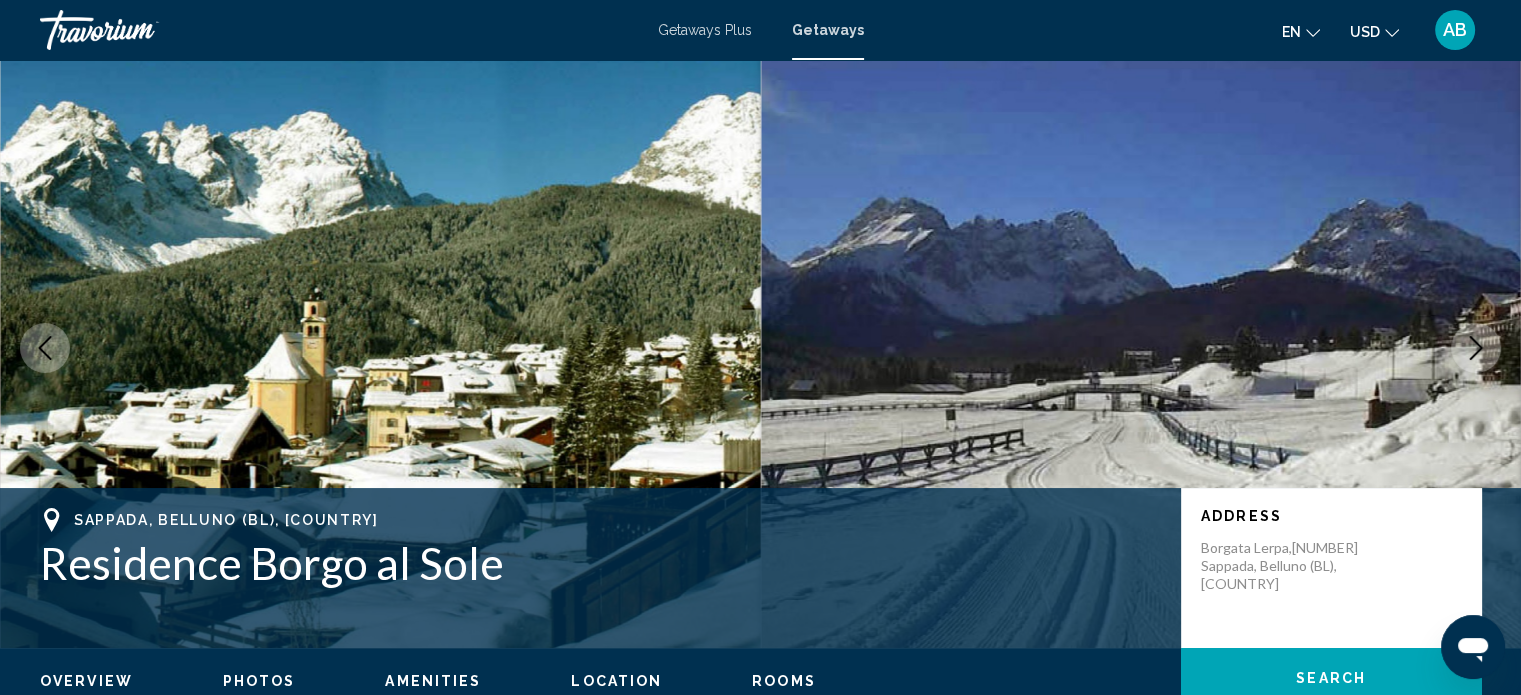 click 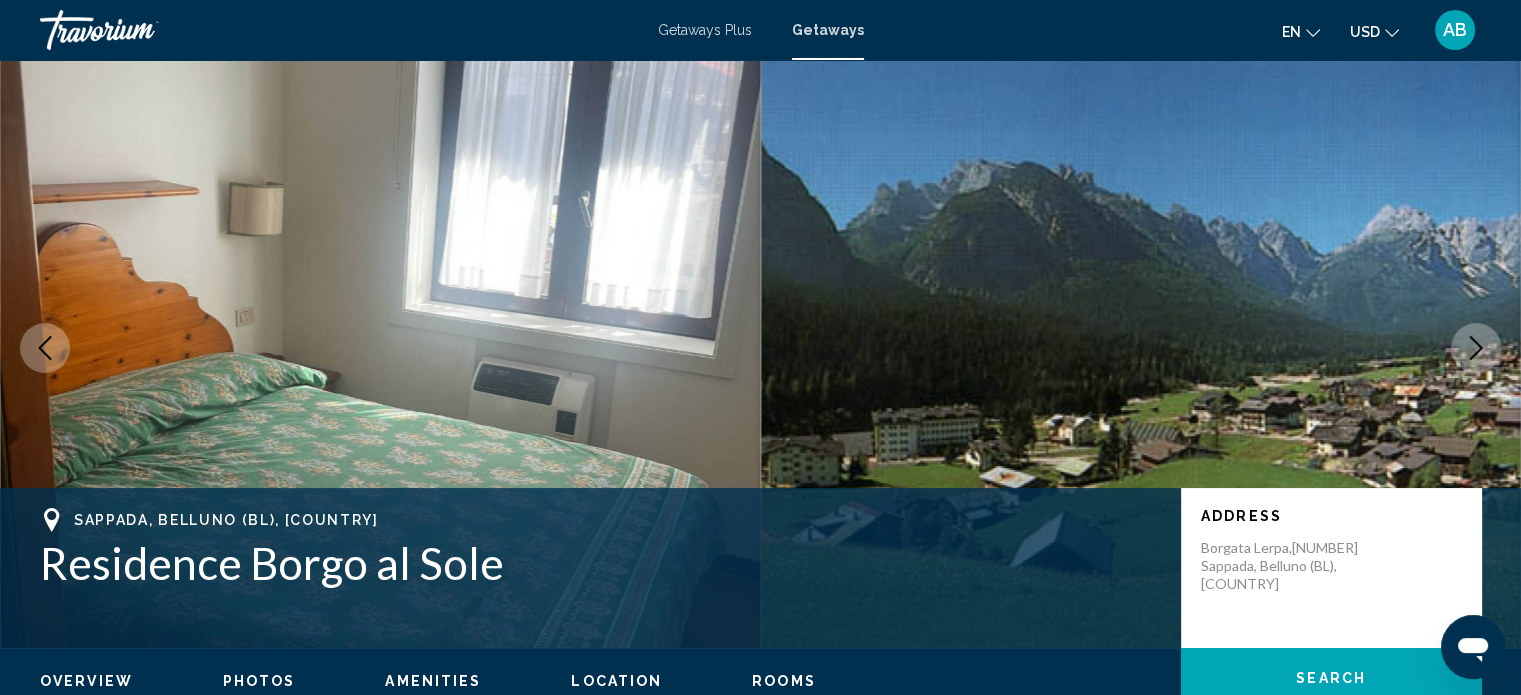 click 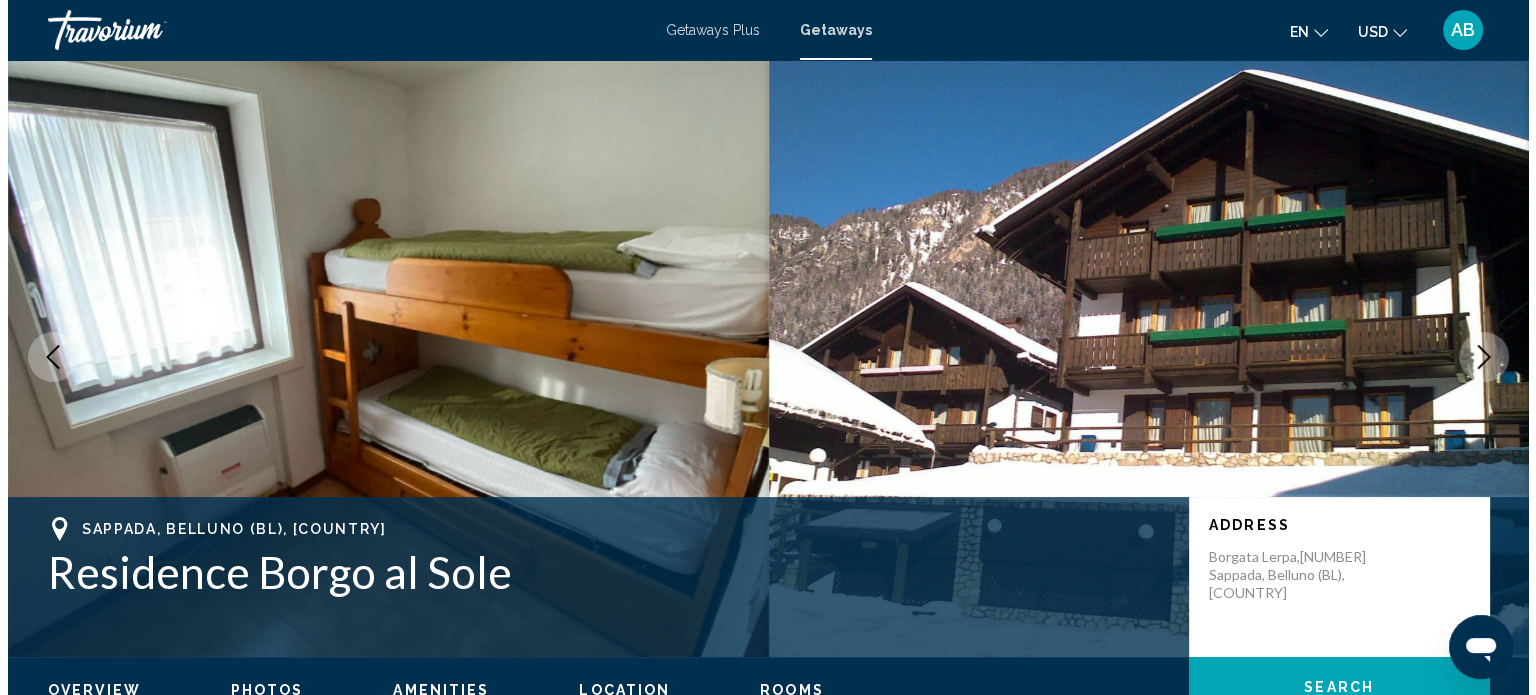 scroll, scrollTop: 0, scrollLeft: 0, axis: both 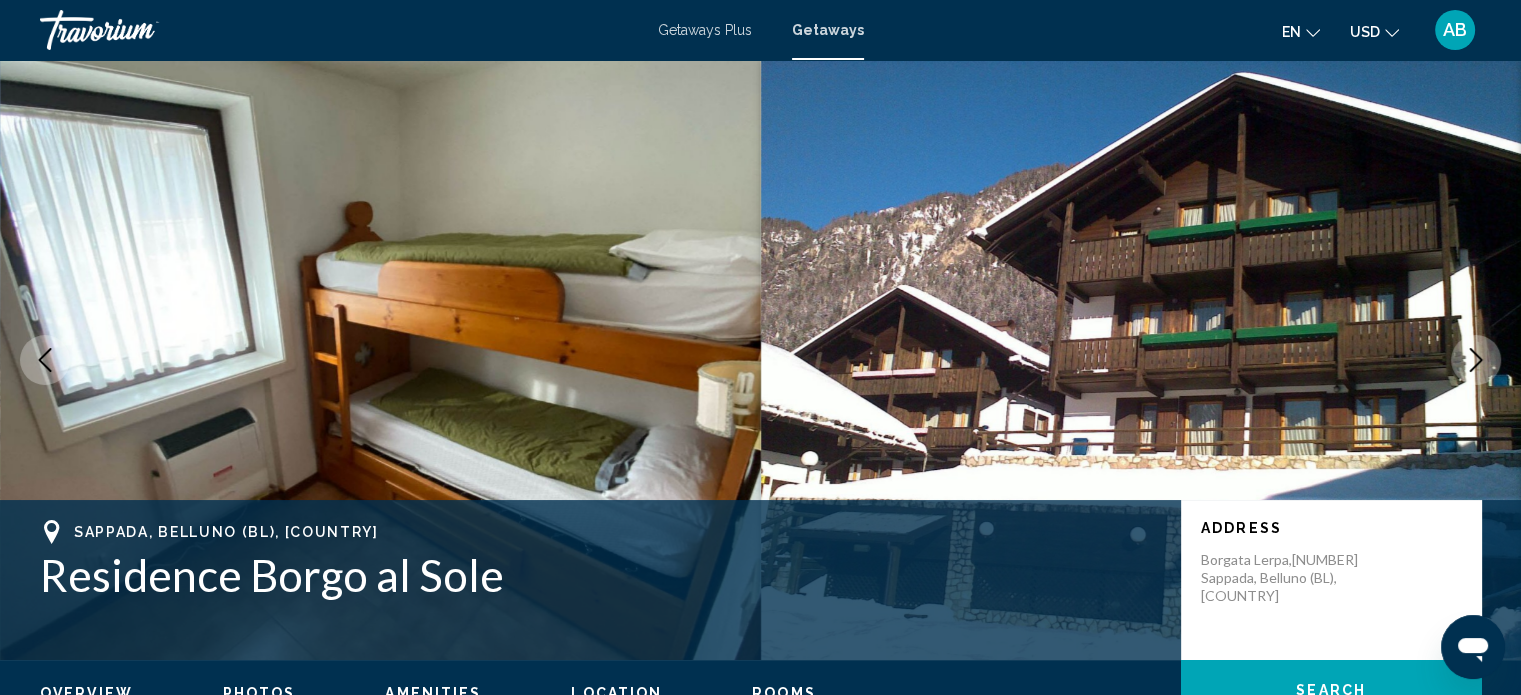 click 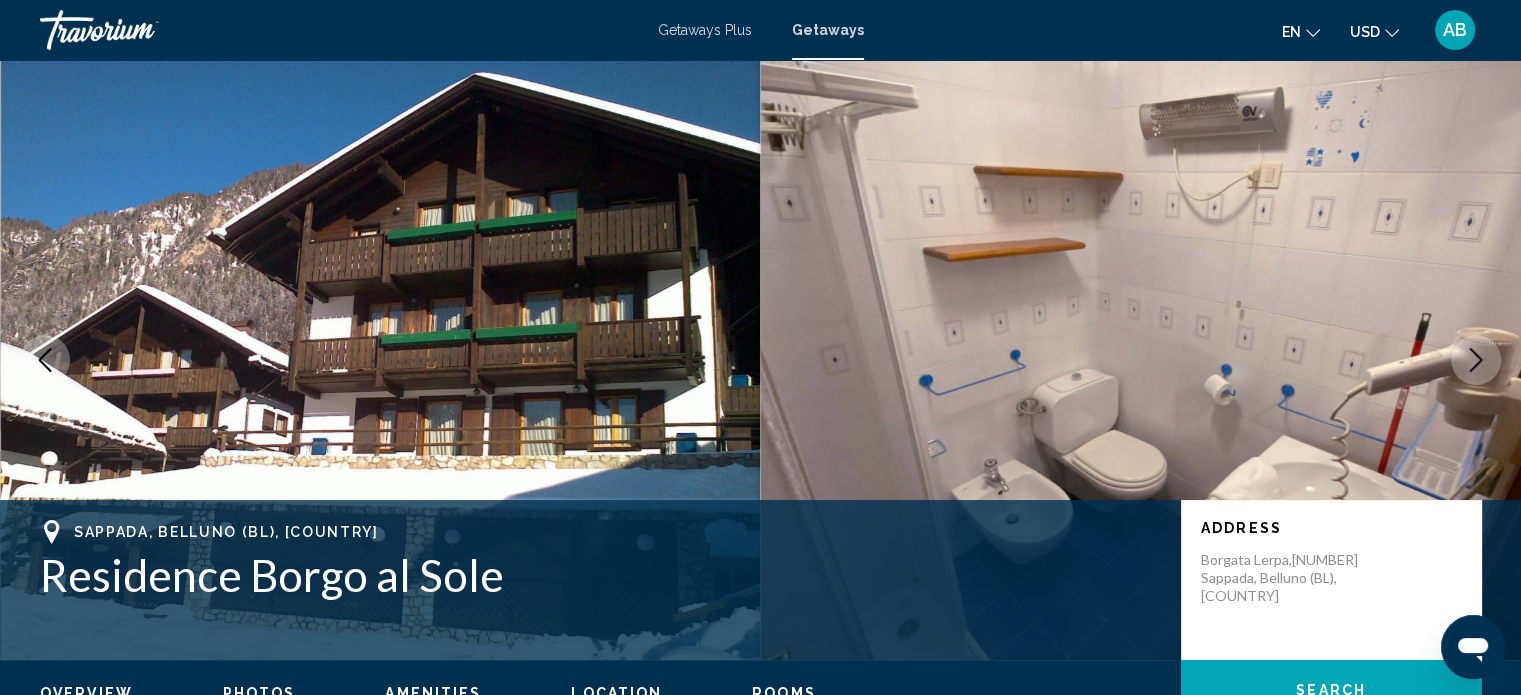 click 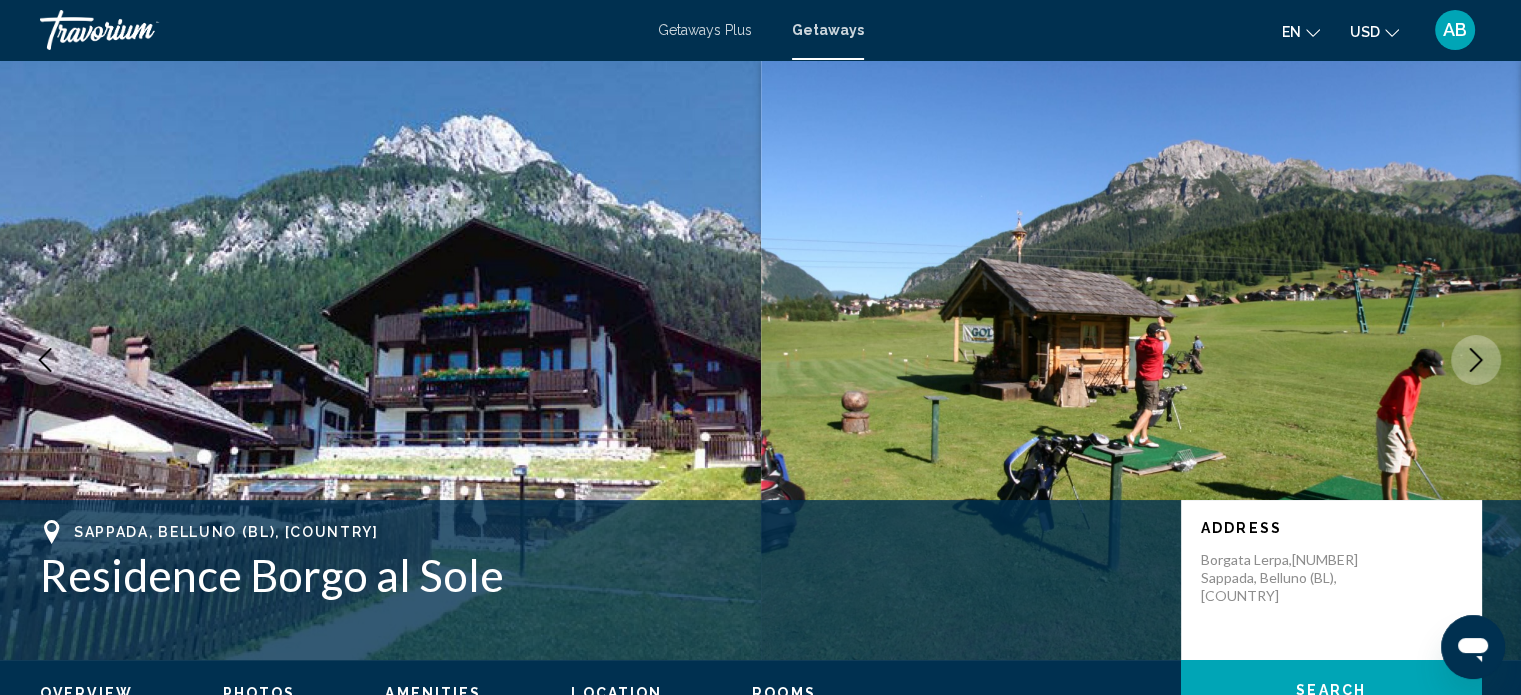click 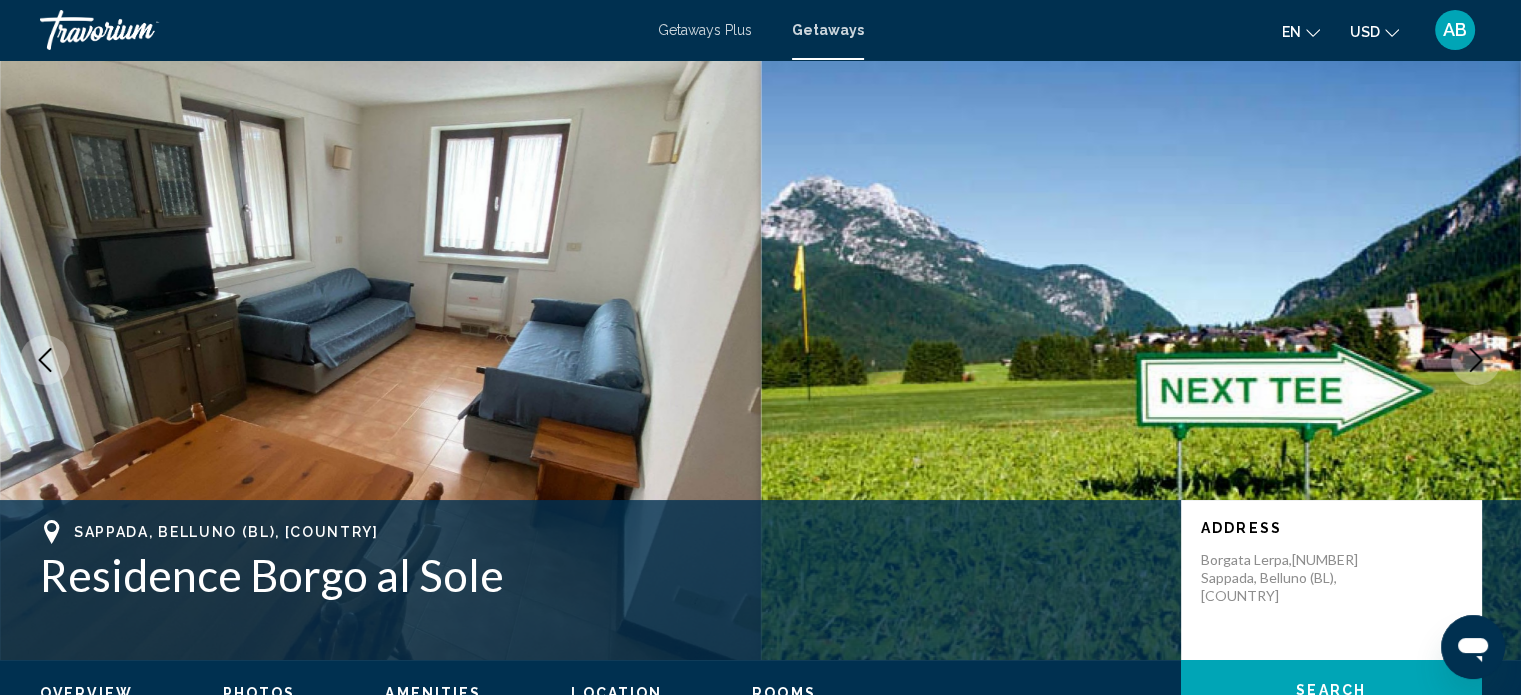 click 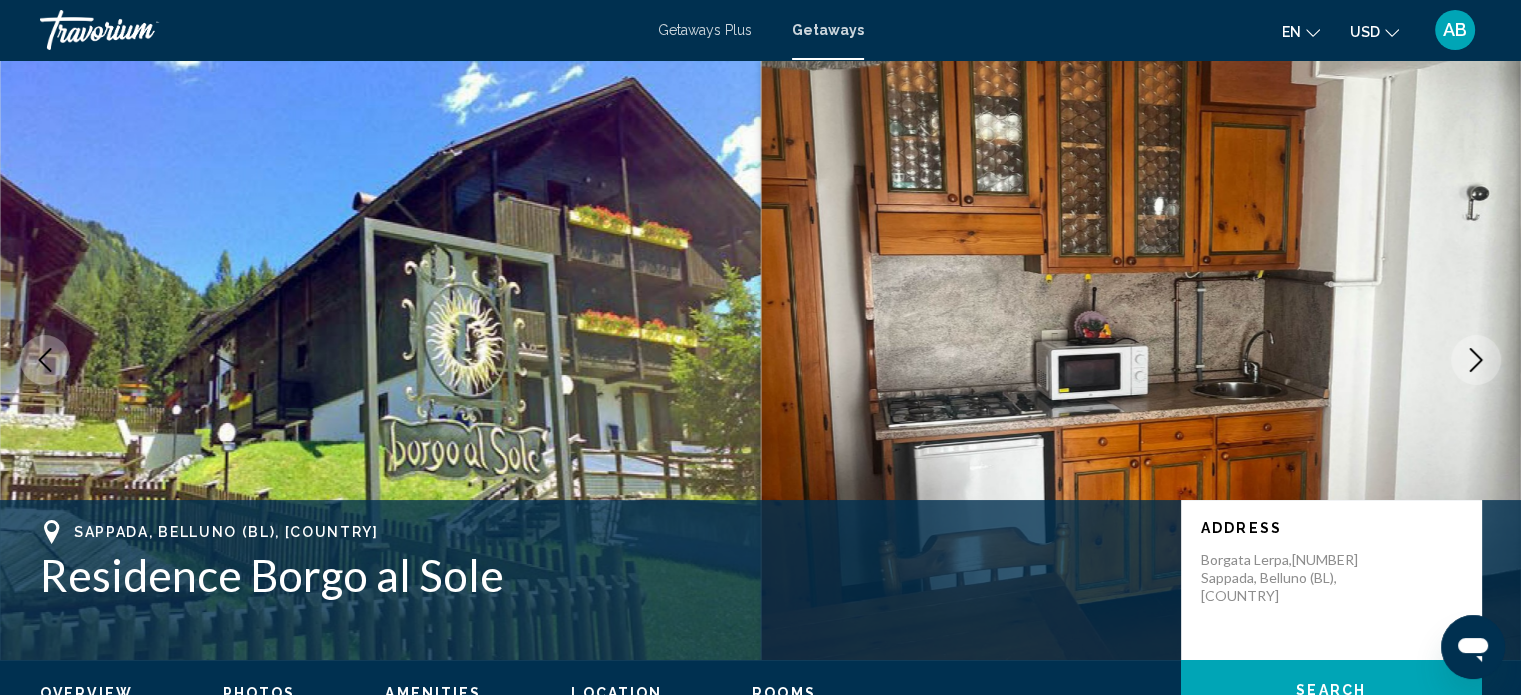 click 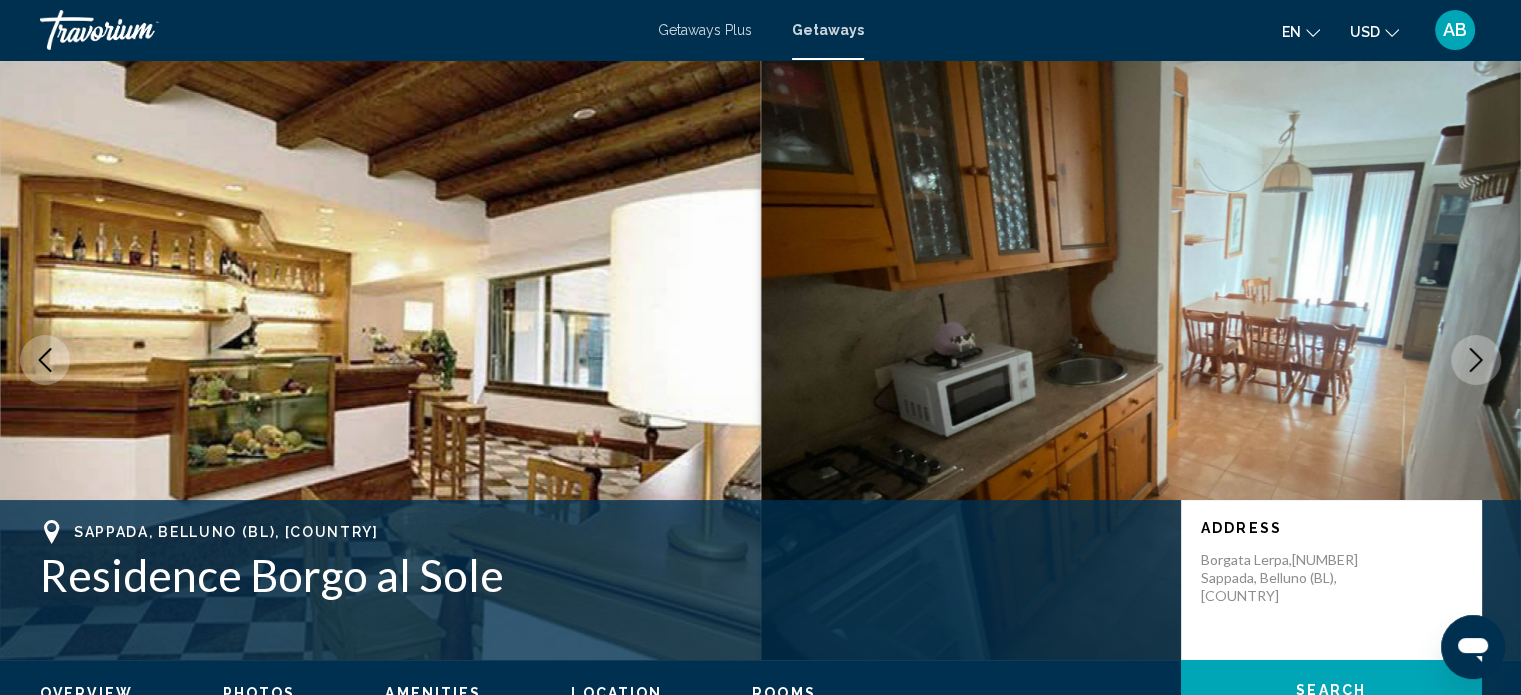 click 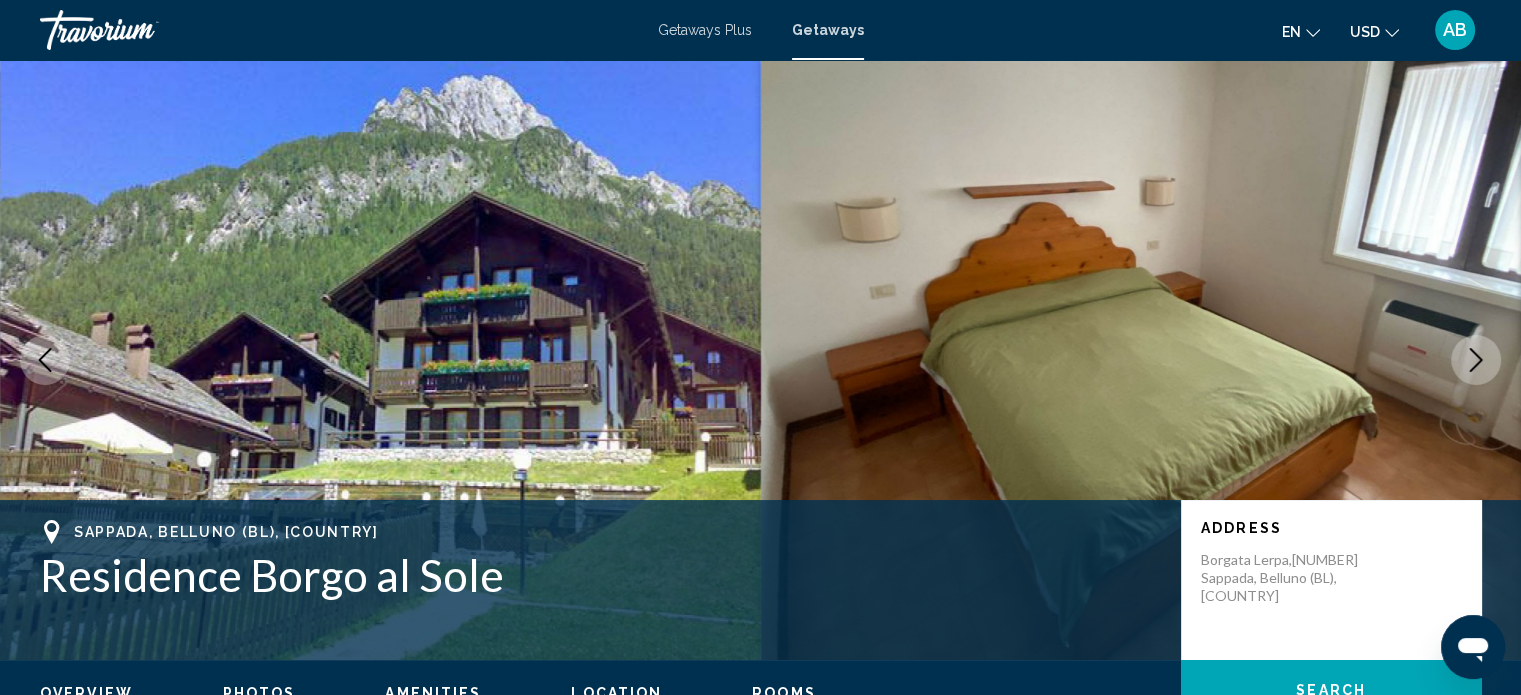 click 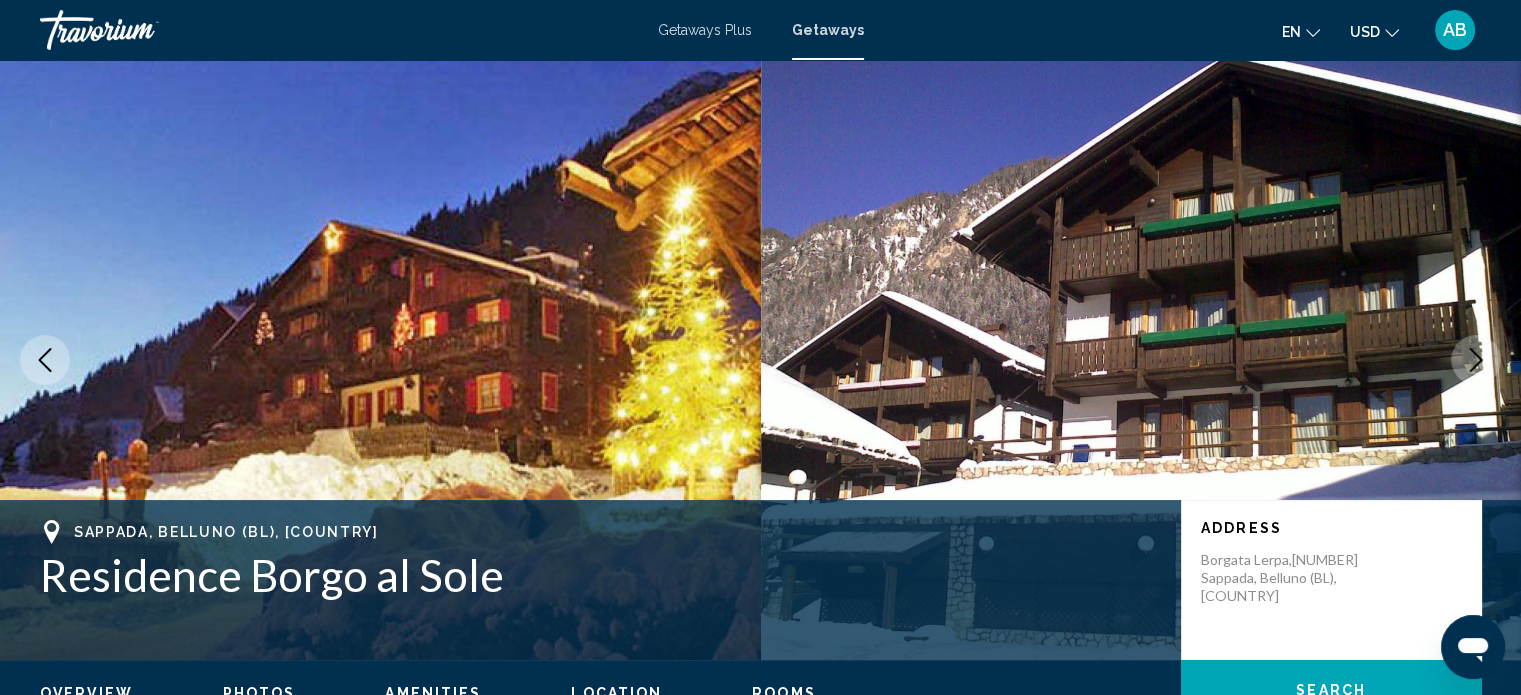 click 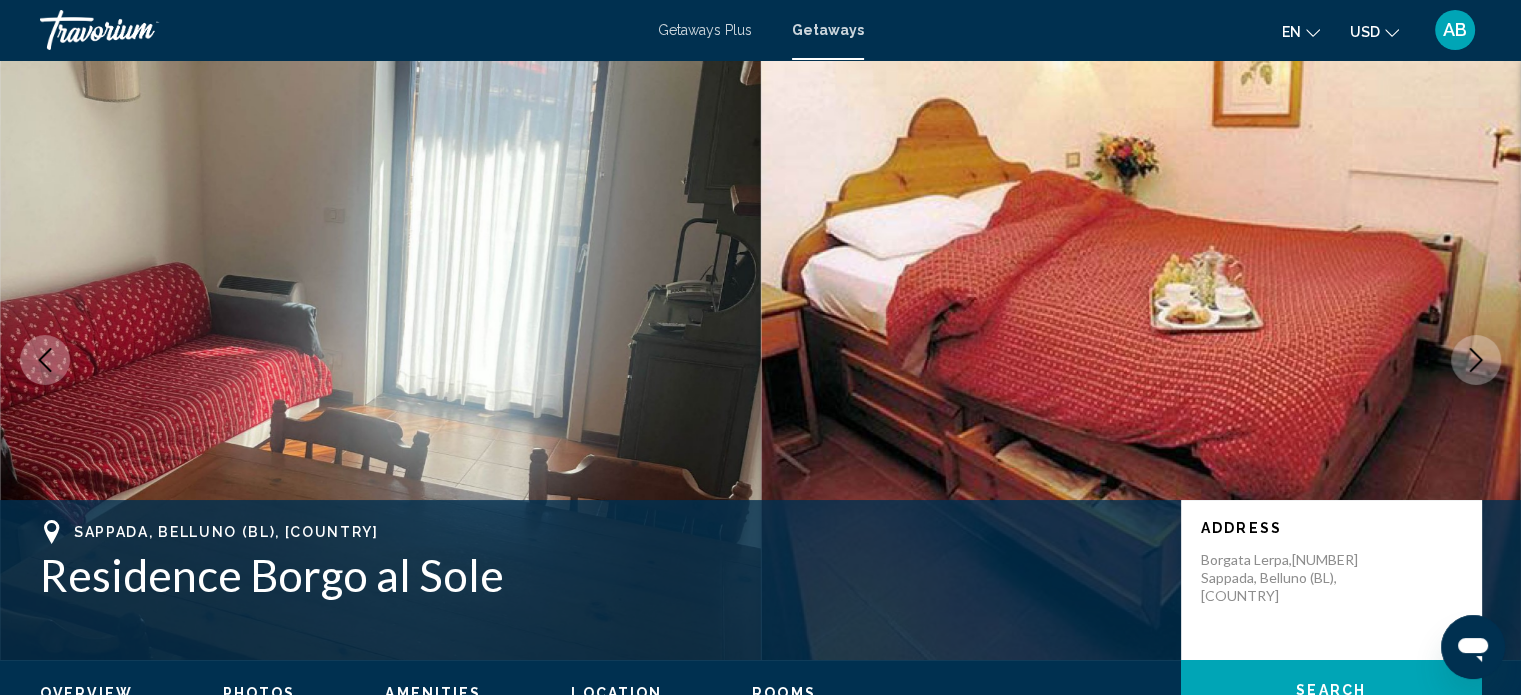 click 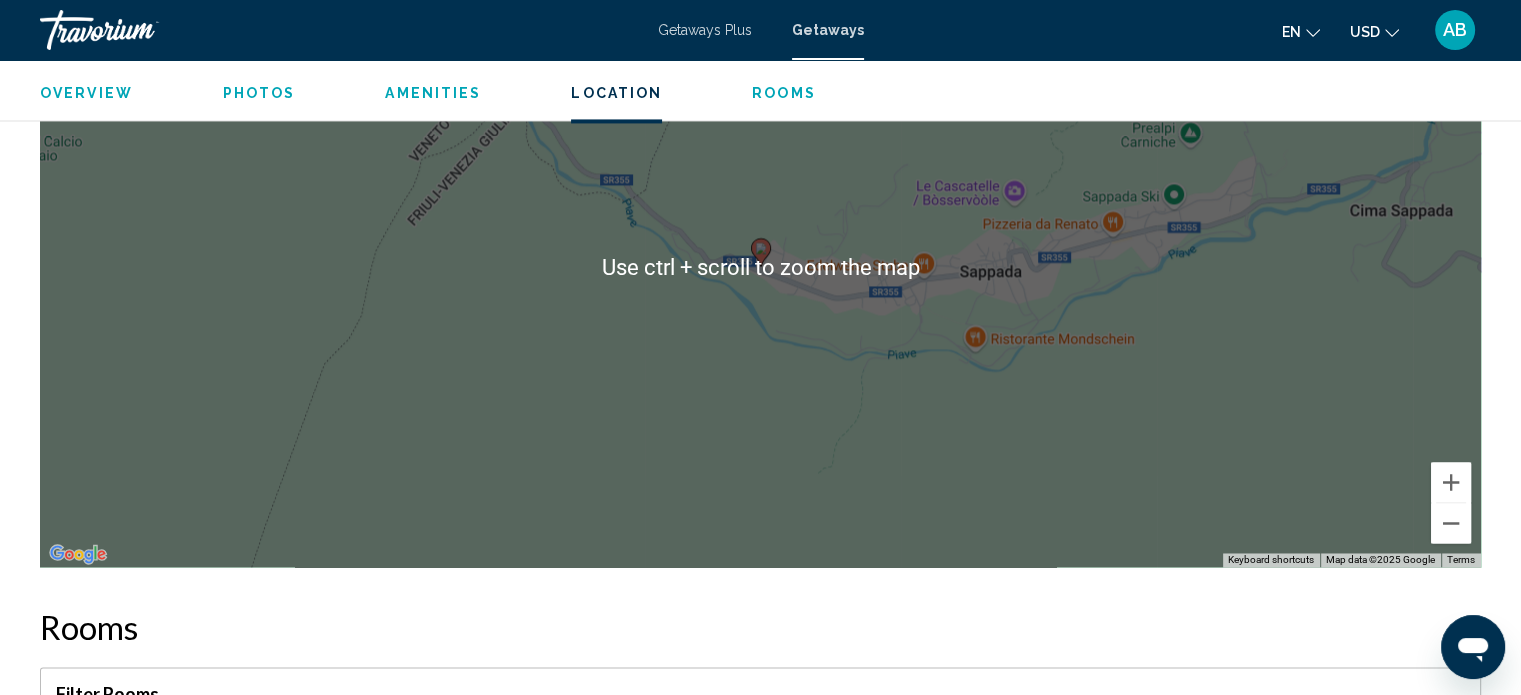 scroll, scrollTop: 3048, scrollLeft: 0, axis: vertical 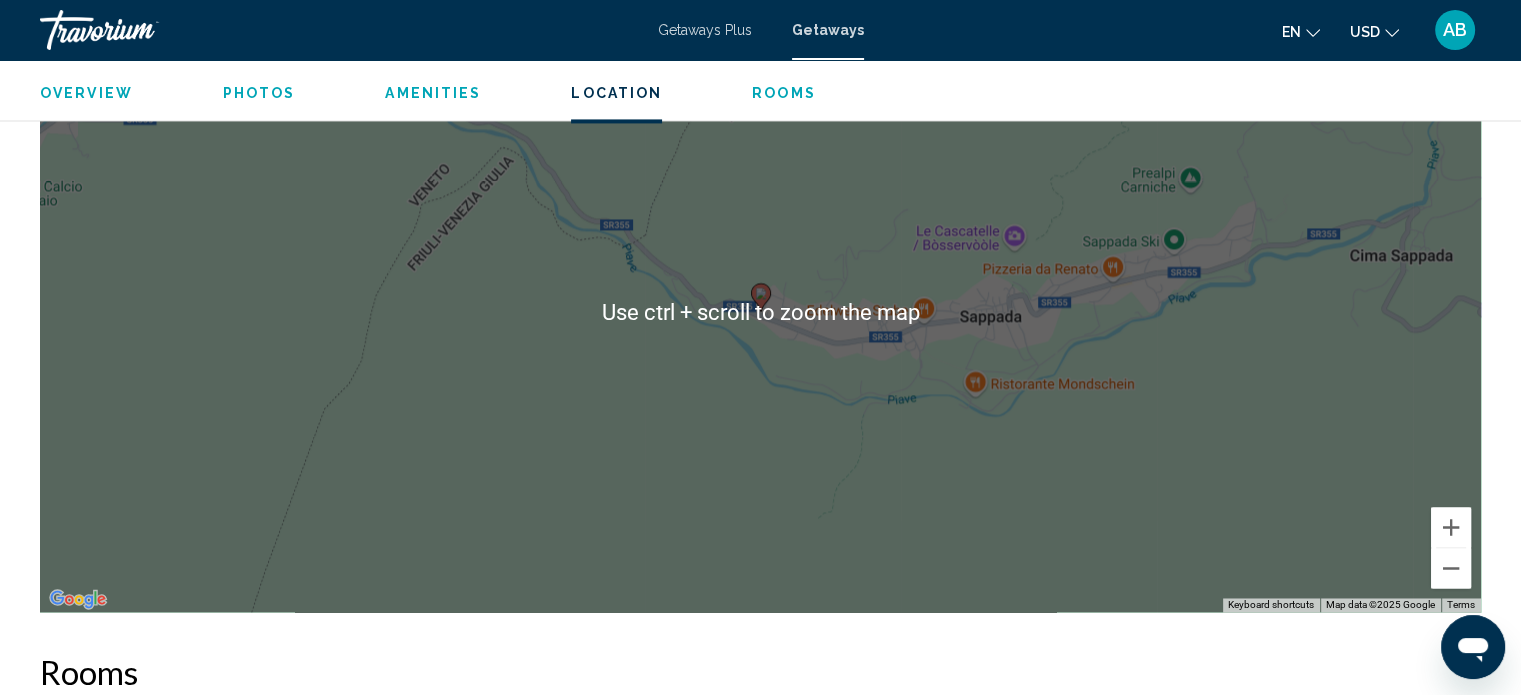 click on "To activate drag with keyboard, press Alt + Enter. Once in keyboard drag state, use the arrow keys to move the marker. To complete the drag, press the Enter key. To cancel, press Escape." at bounding box center (760, 312) 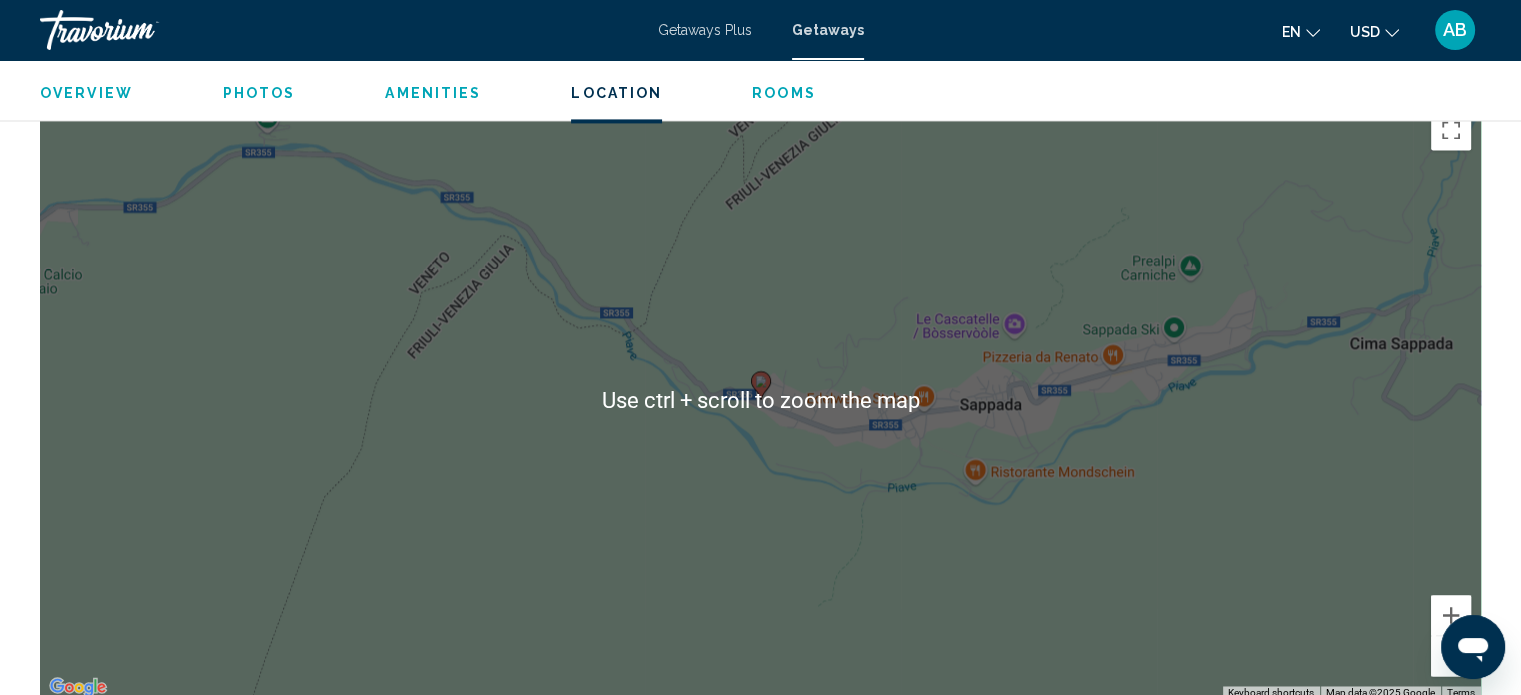 scroll, scrollTop: 2948, scrollLeft: 0, axis: vertical 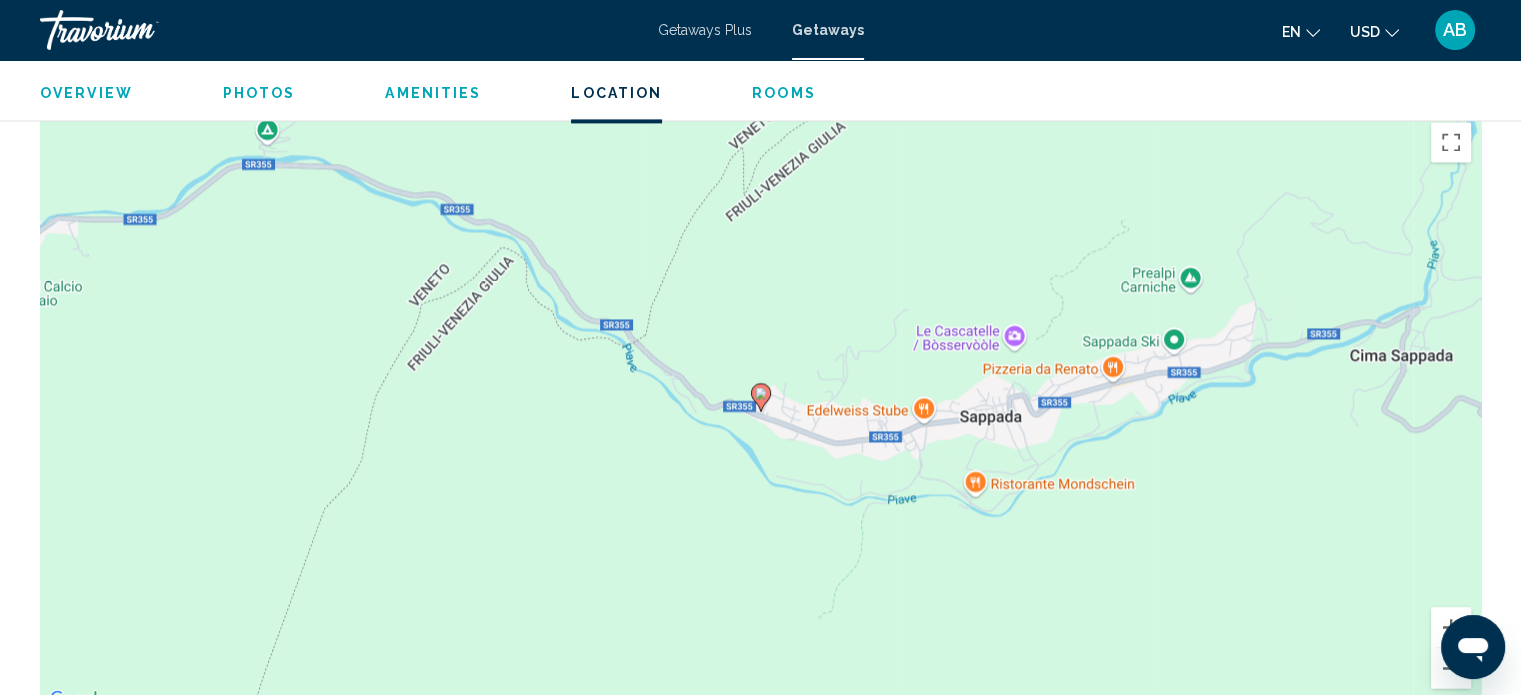 click on "Photos" at bounding box center (259, 93) 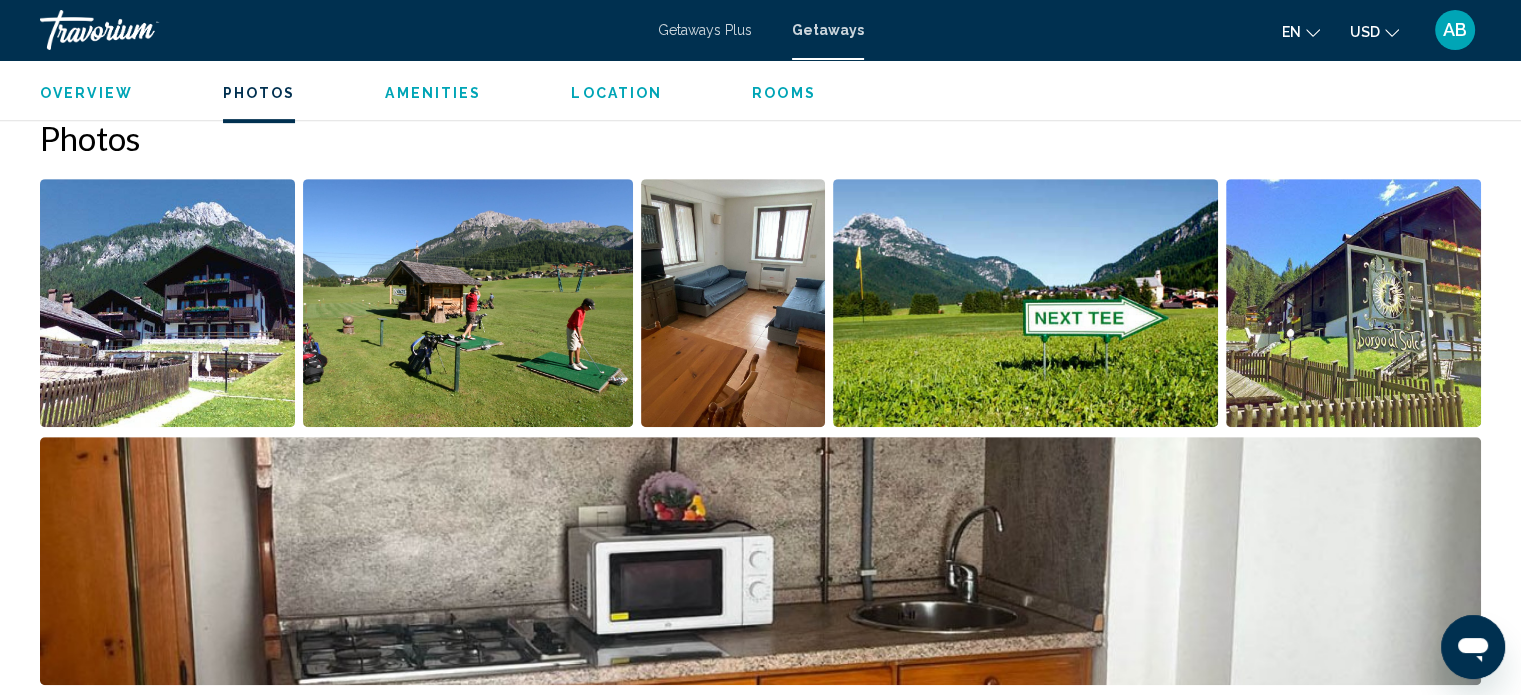 scroll, scrollTop: 892, scrollLeft: 0, axis: vertical 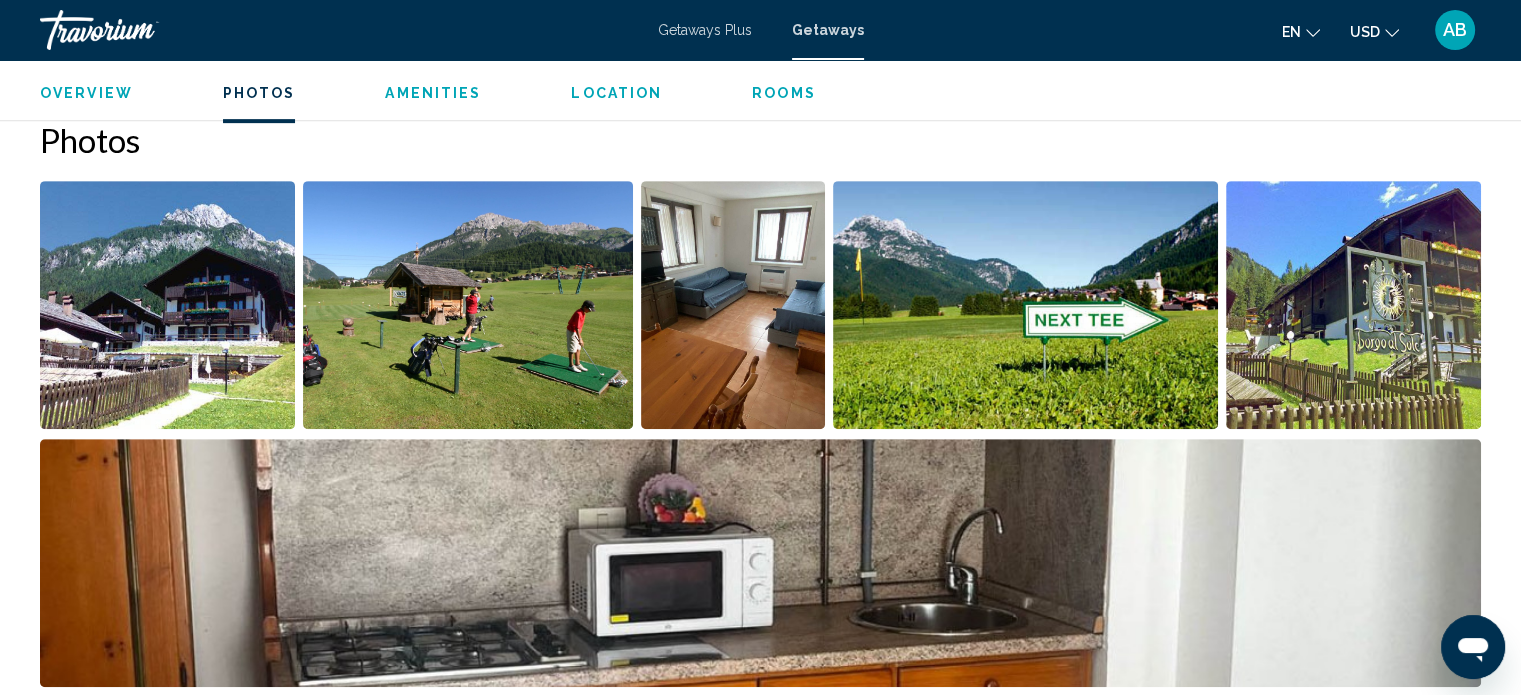 click on "Amenities" at bounding box center (433, 93) 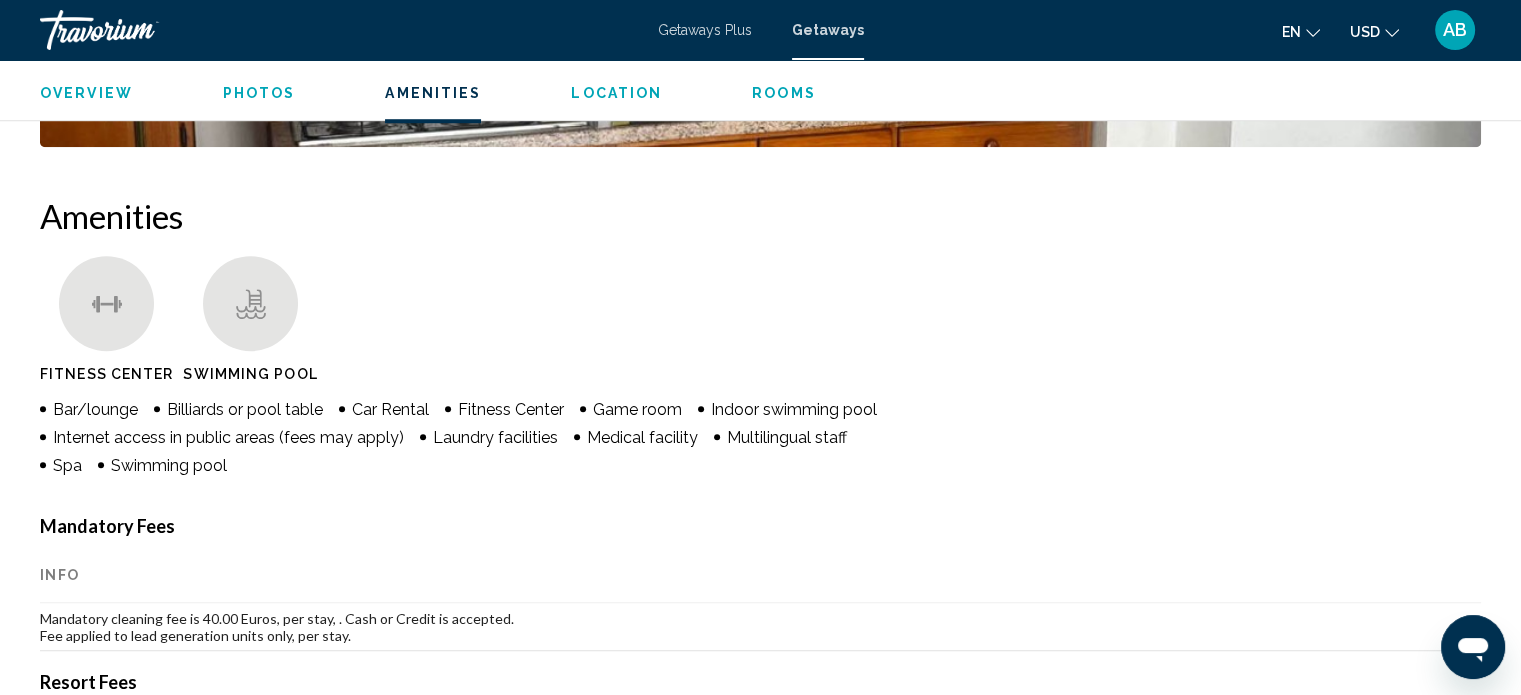 scroll, scrollTop: 1508, scrollLeft: 0, axis: vertical 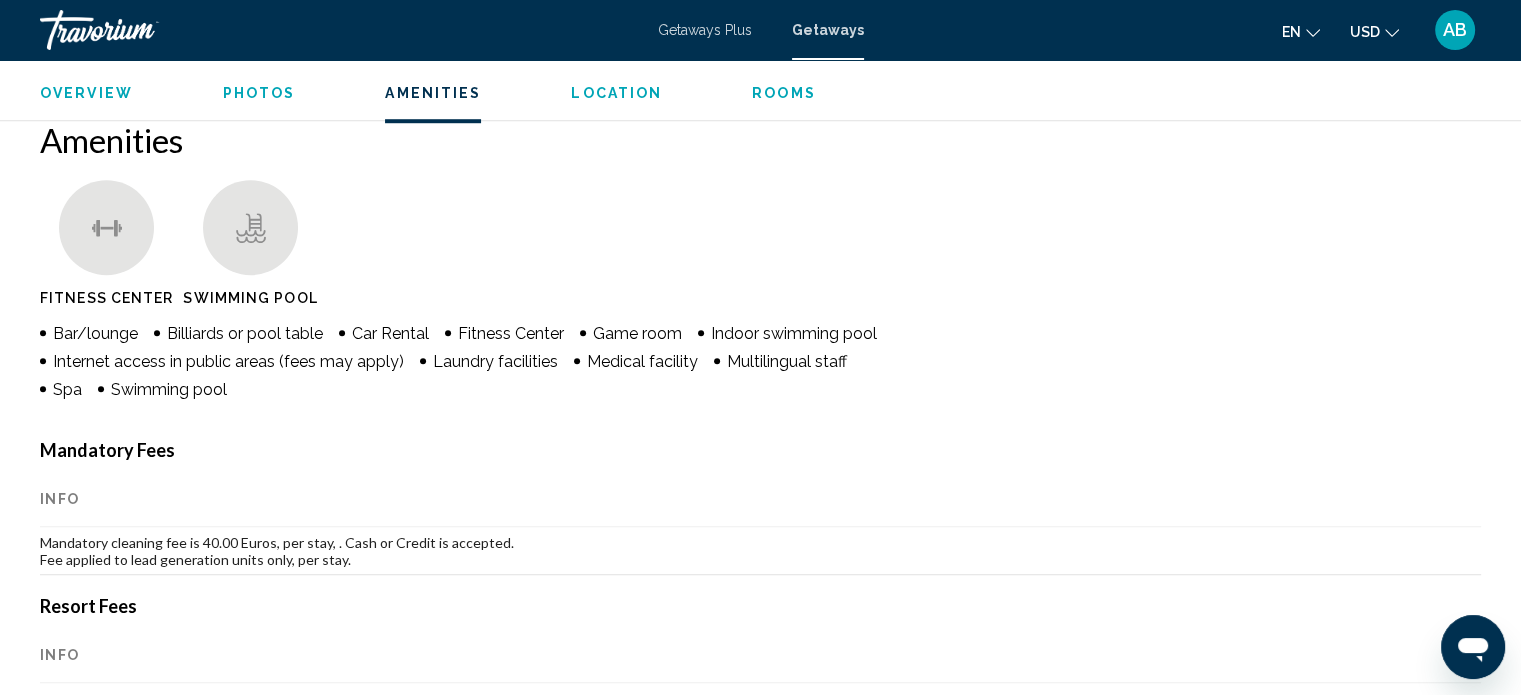 click on "Overview" at bounding box center [86, 93] 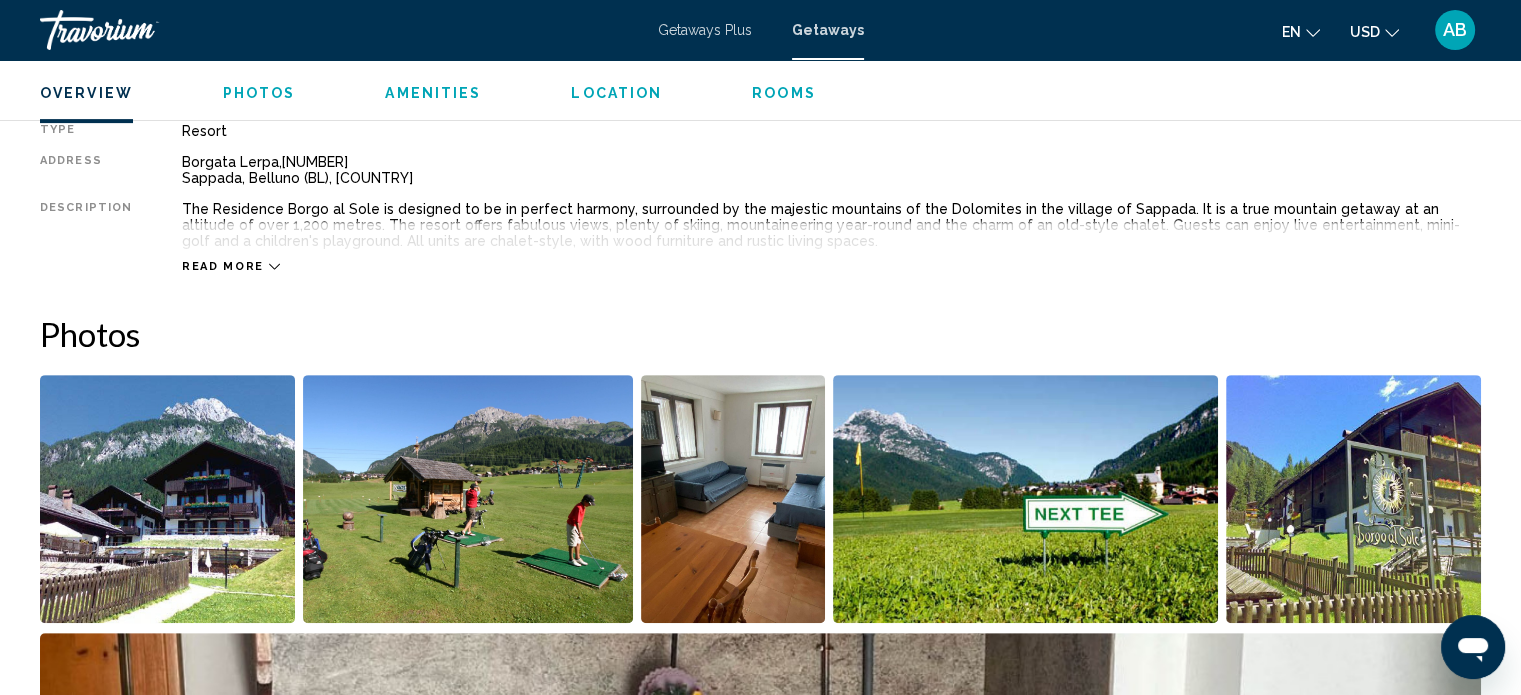 scroll, scrollTop: 640, scrollLeft: 0, axis: vertical 